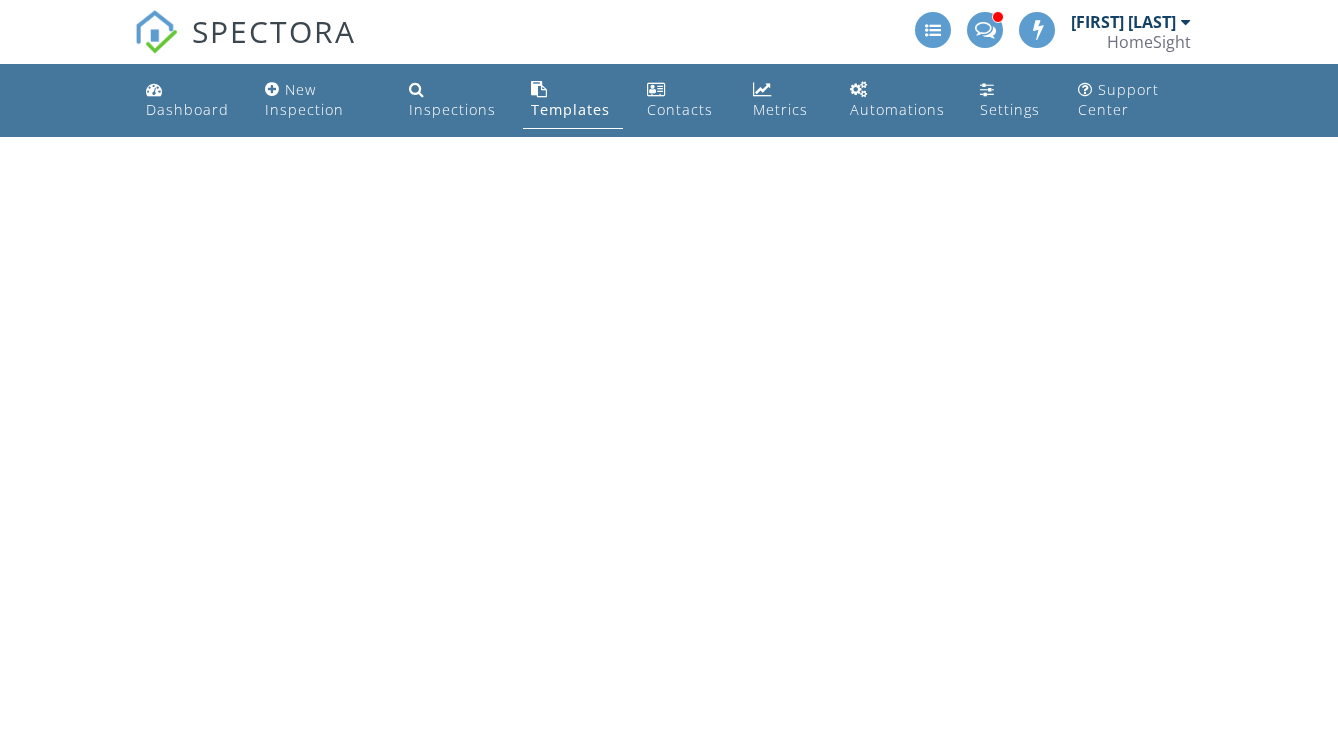 scroll, scrollTop: 0, scrollLeft: 0, axis: both 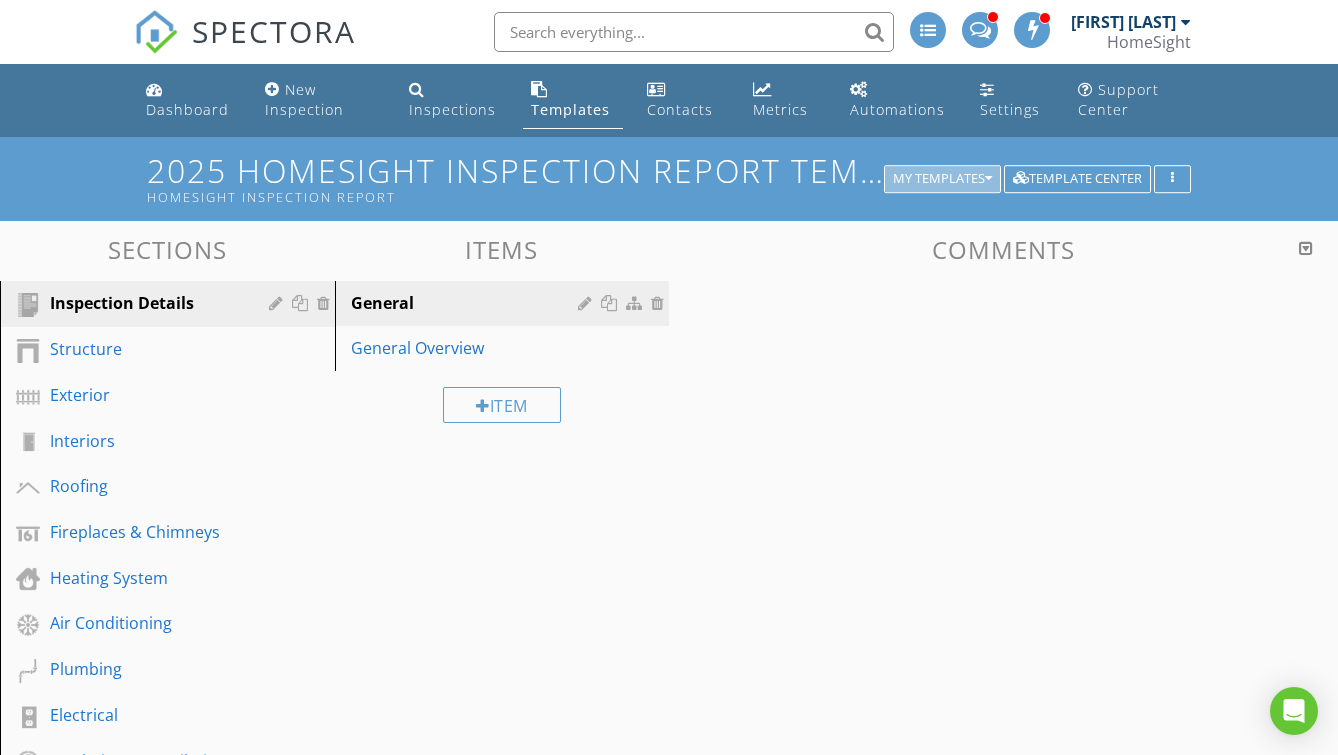 click on "My Templates" at bounding box center [942, 179] 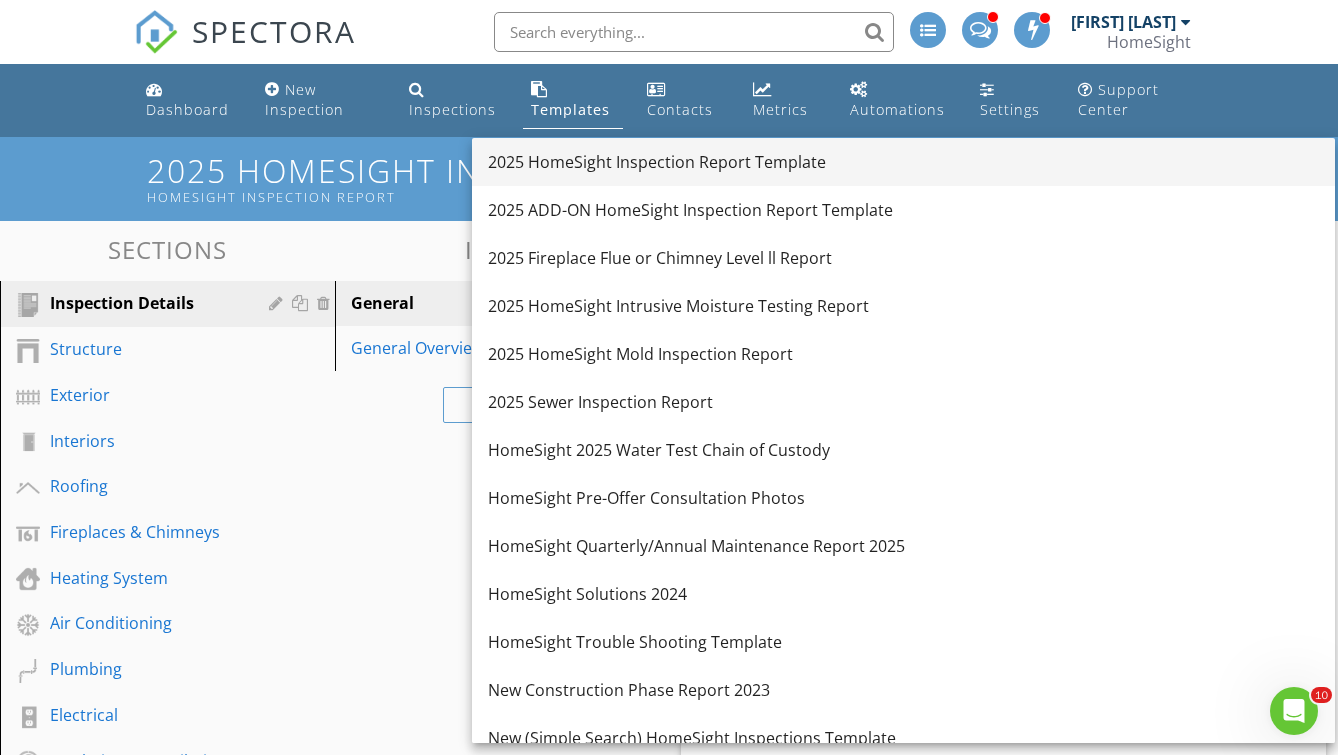 scroll, scrollTop: 0, scrollLeft: 0, axis: both 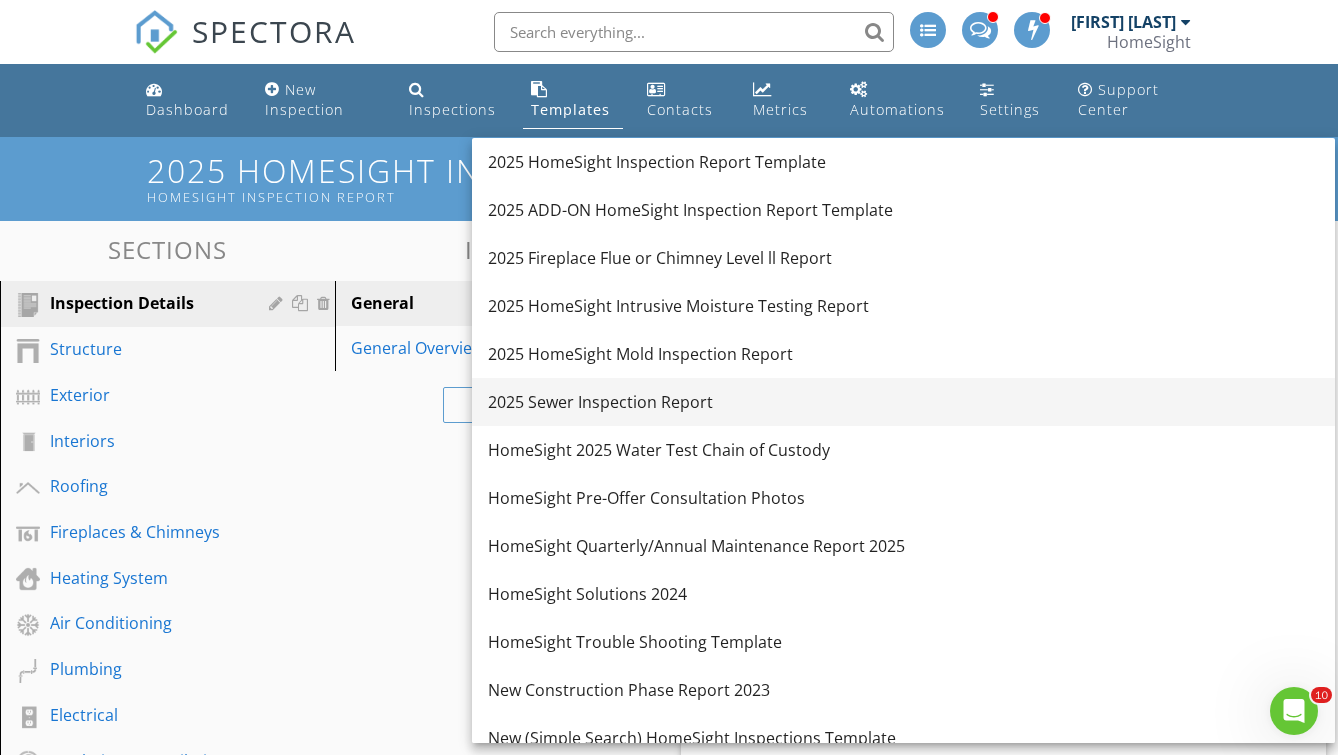click on "2025 Sewer Inspection Report" at bounding box center [903, 402] 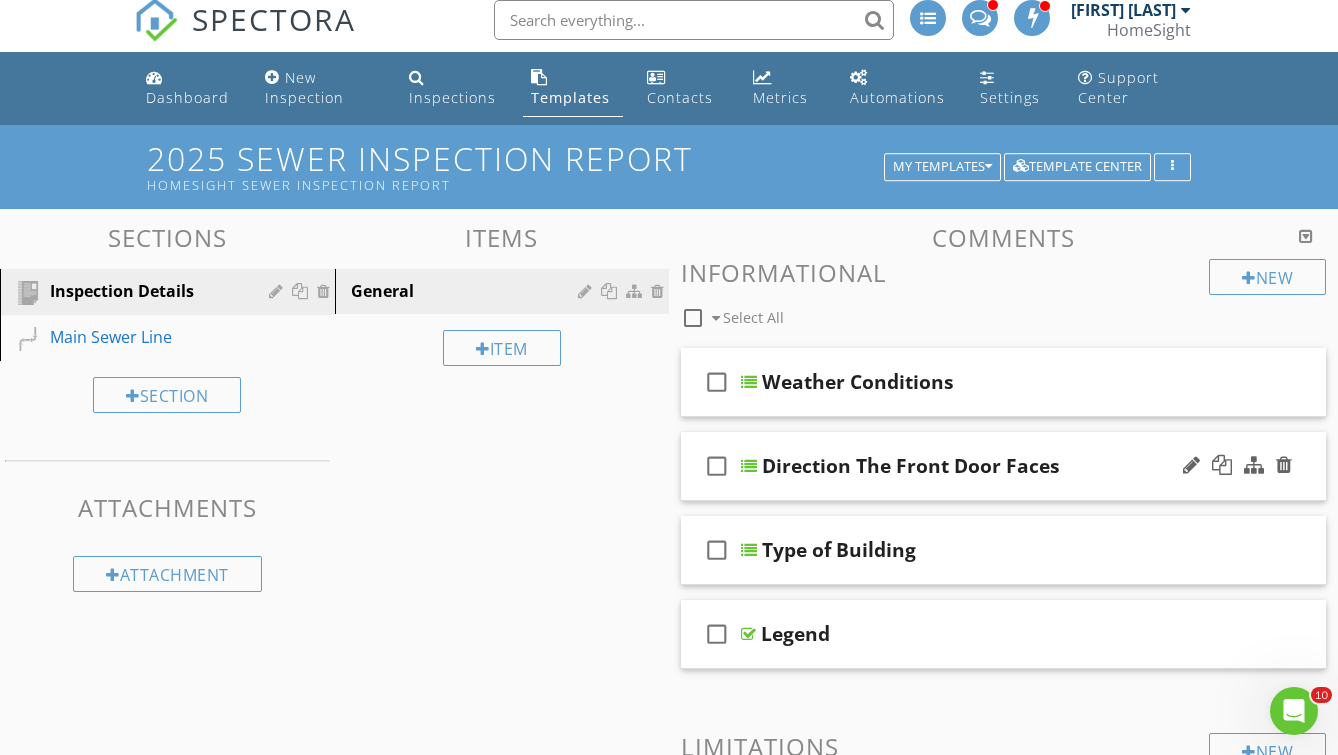 scroll, scrollTop: 0, scrollLeft: 0, axis: both 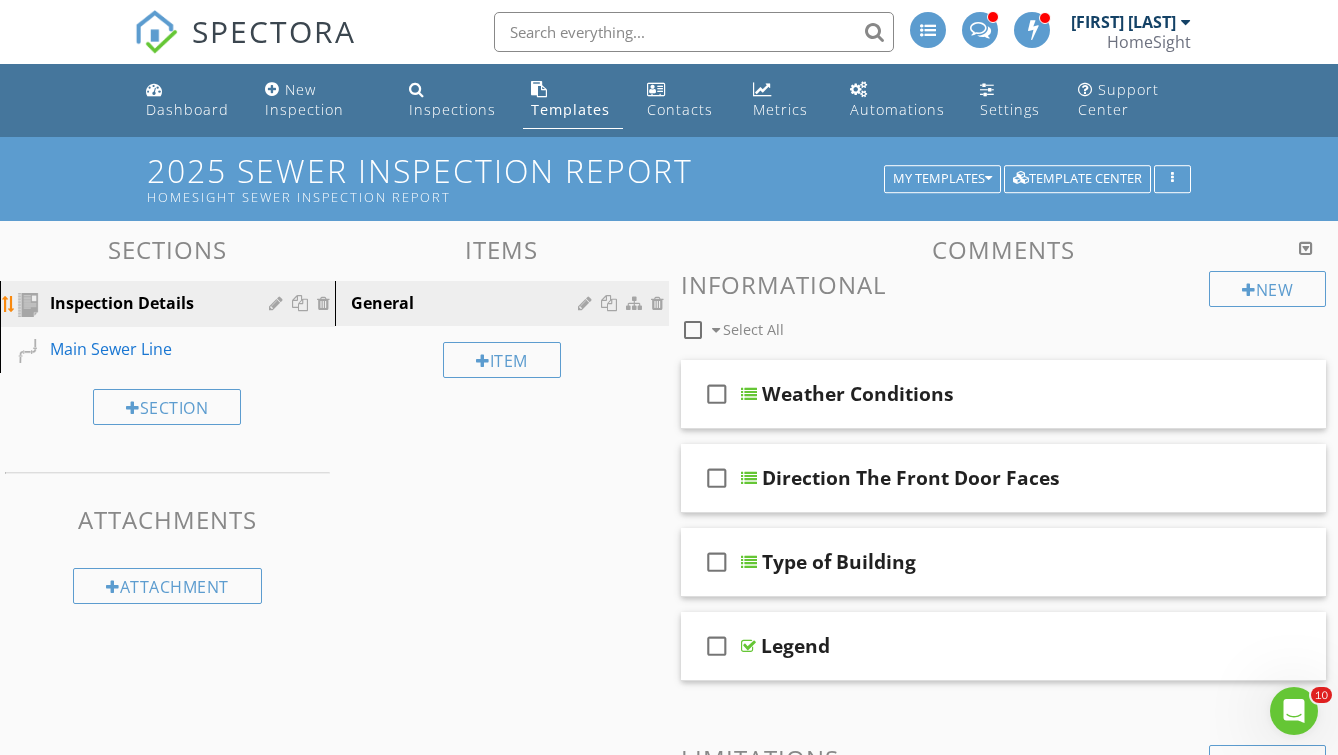 click on "Inspection Details" at bounding box center [145, 303] 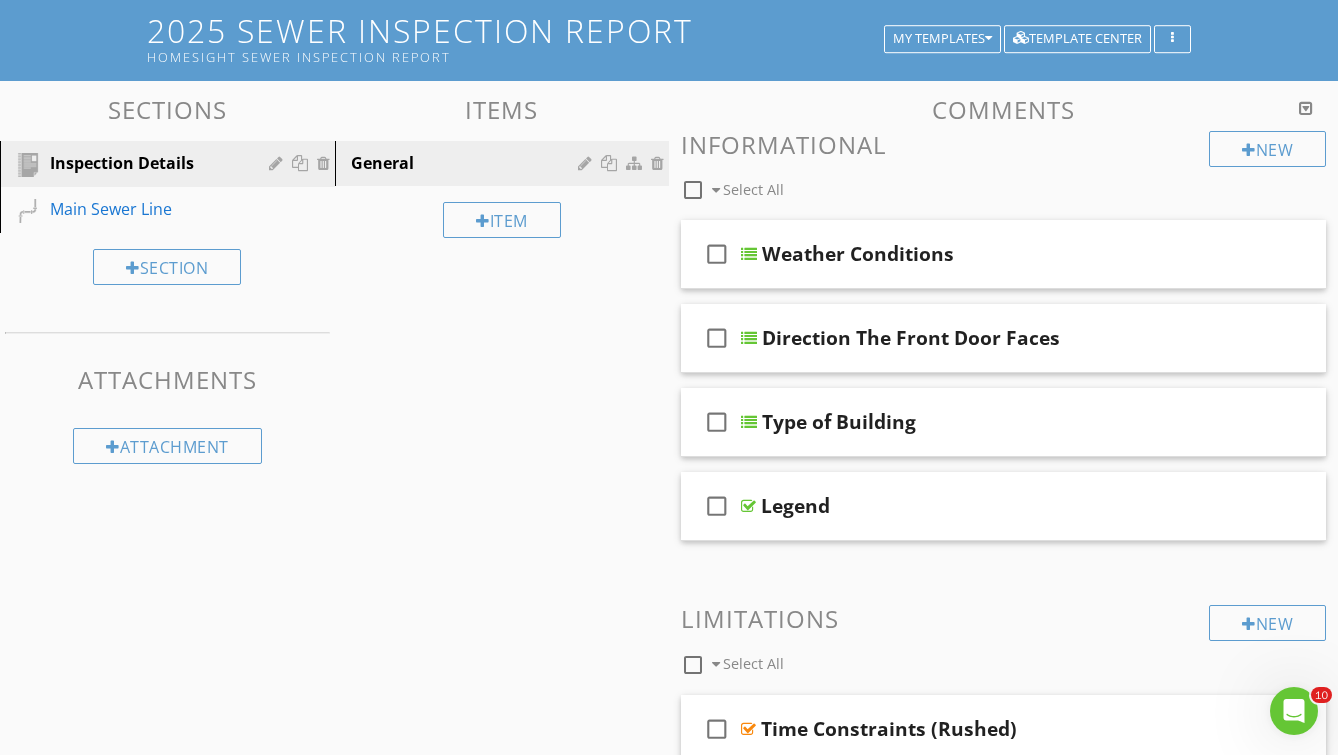 scroll, scrollTop: 128, scrollLeft: 0, axis: vertical 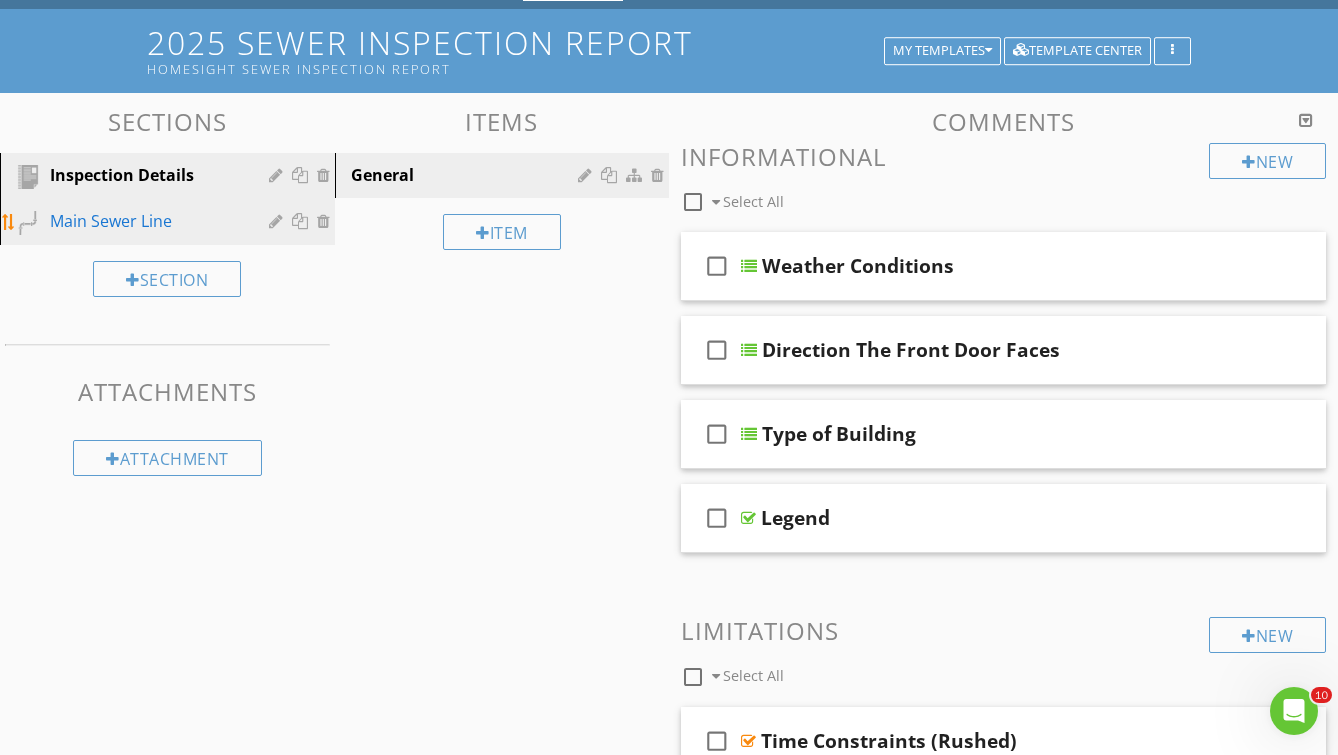 click on "Main Sewer Line" at bounding box center [145, 221] 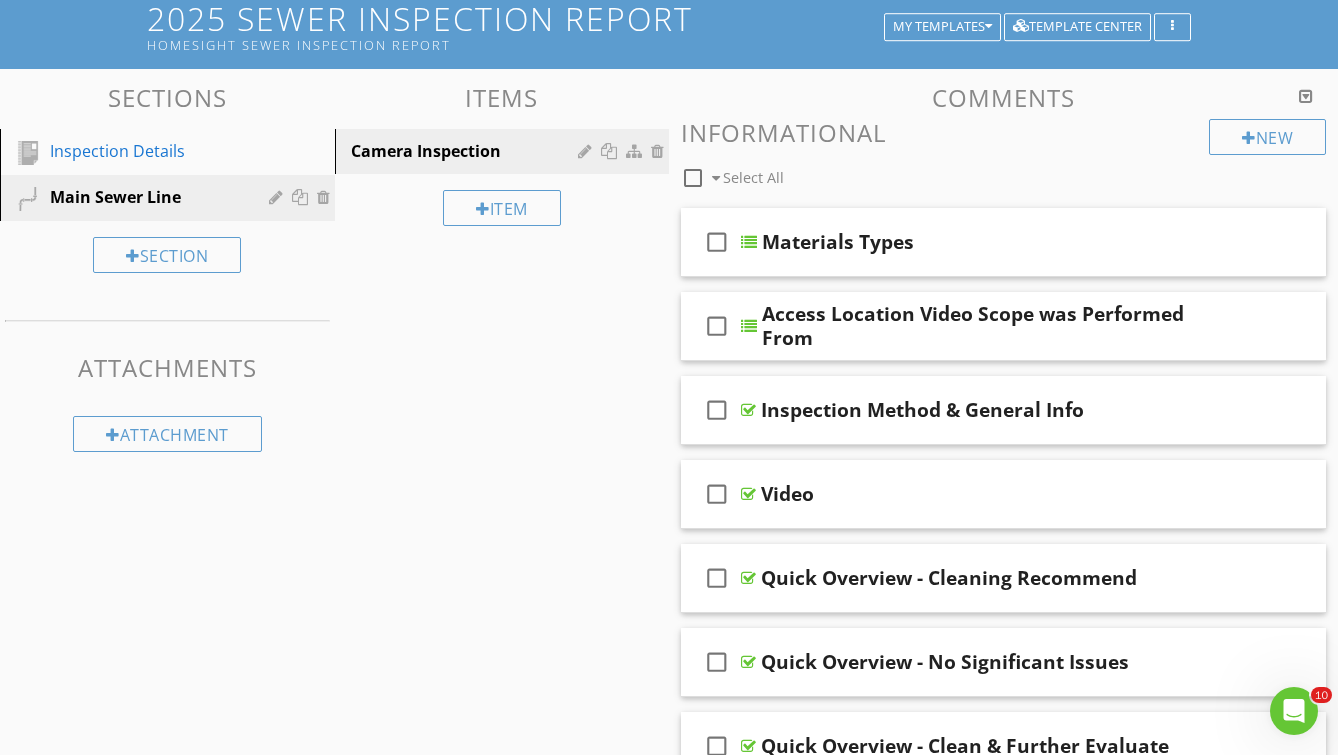 scroll, scrollTop: 159, scrollLeft: 0, axis: vertical 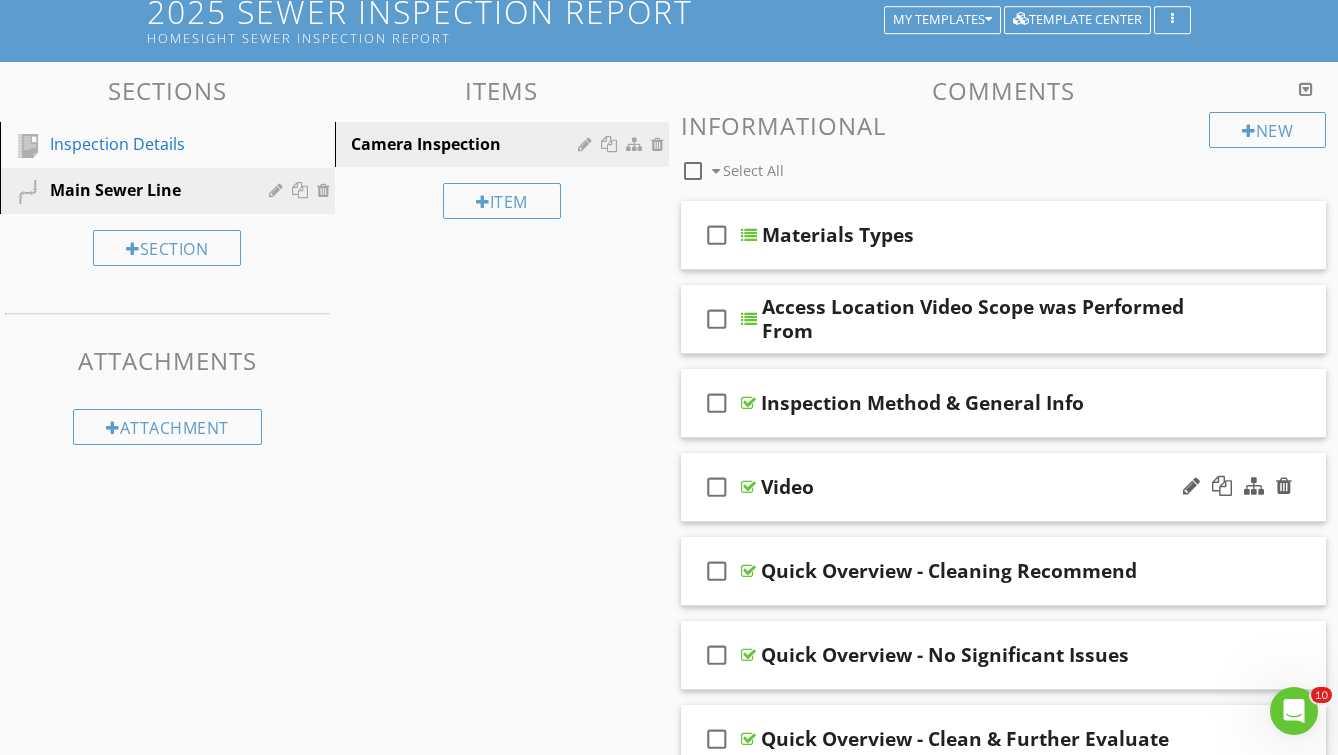 click on "Video" at bounding box center (988, 487) 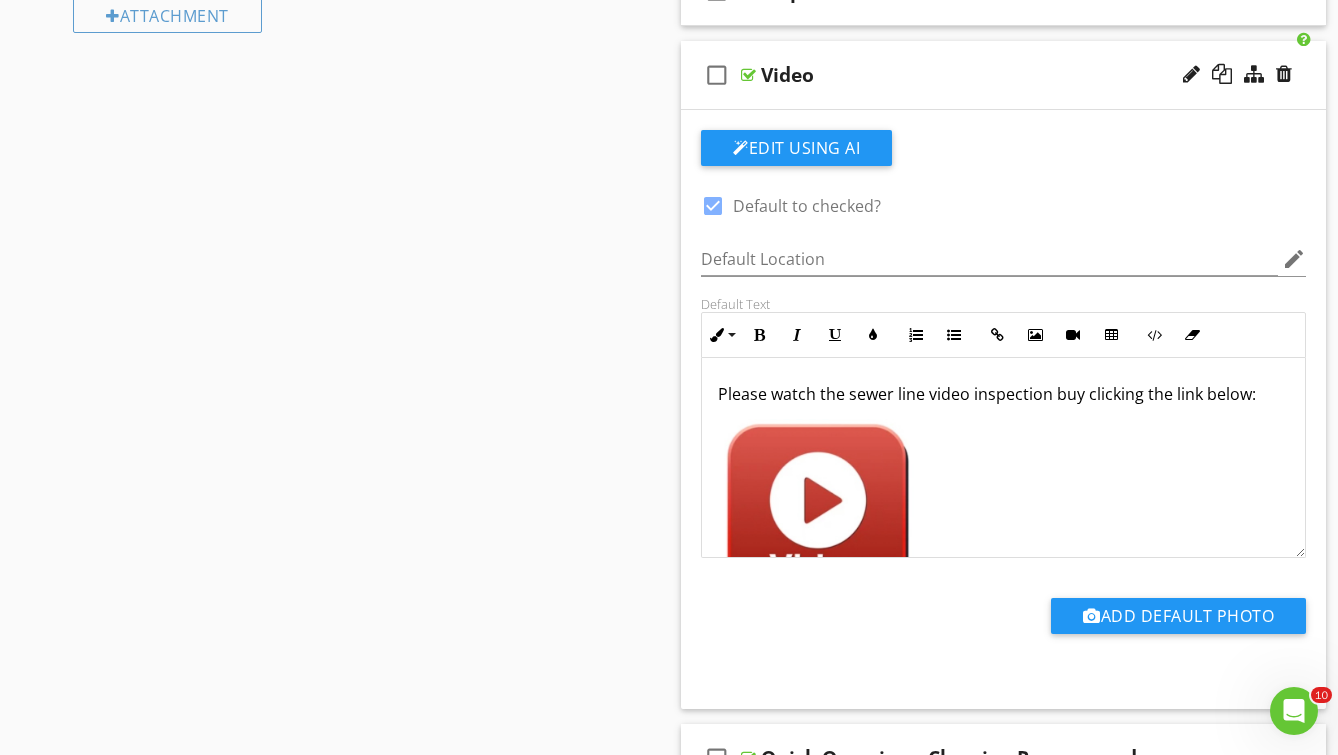 scroll, scrollTop: 572, scrollLeft: 0, axis: vertical 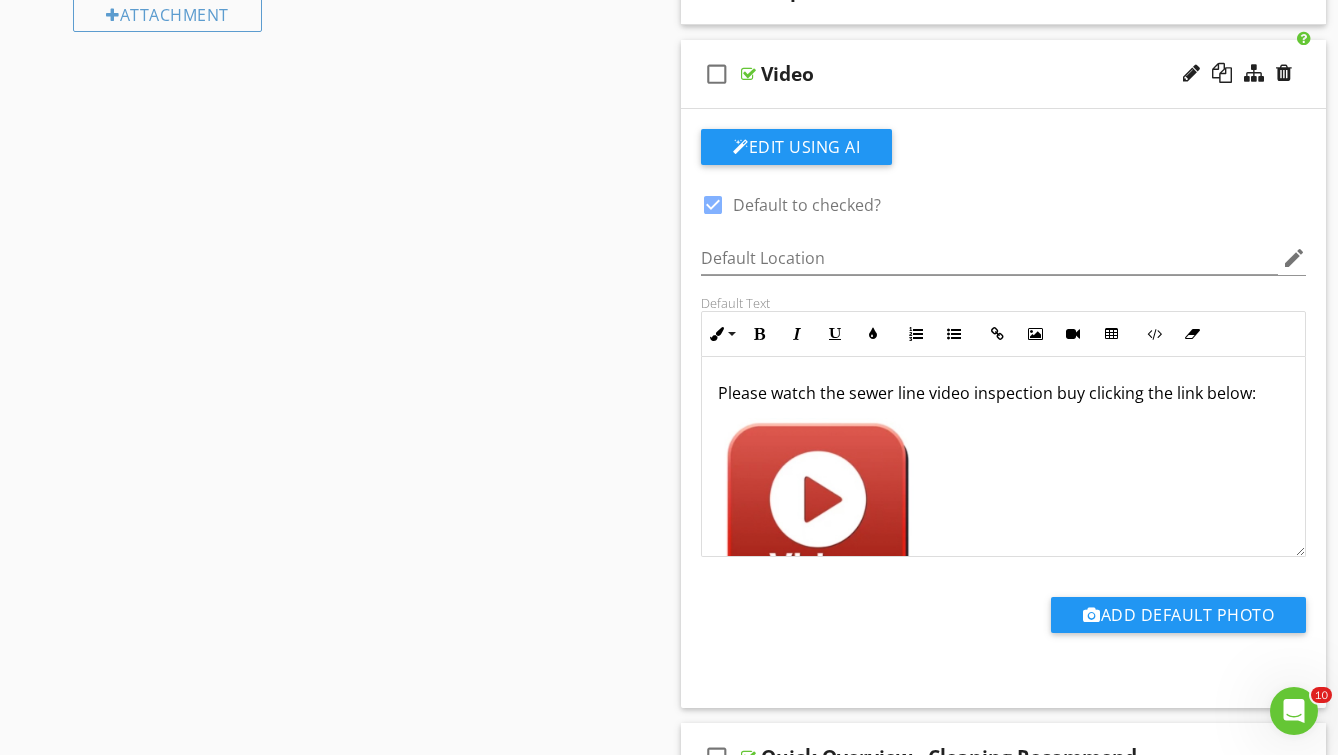 click at bounding box center (818, 516) 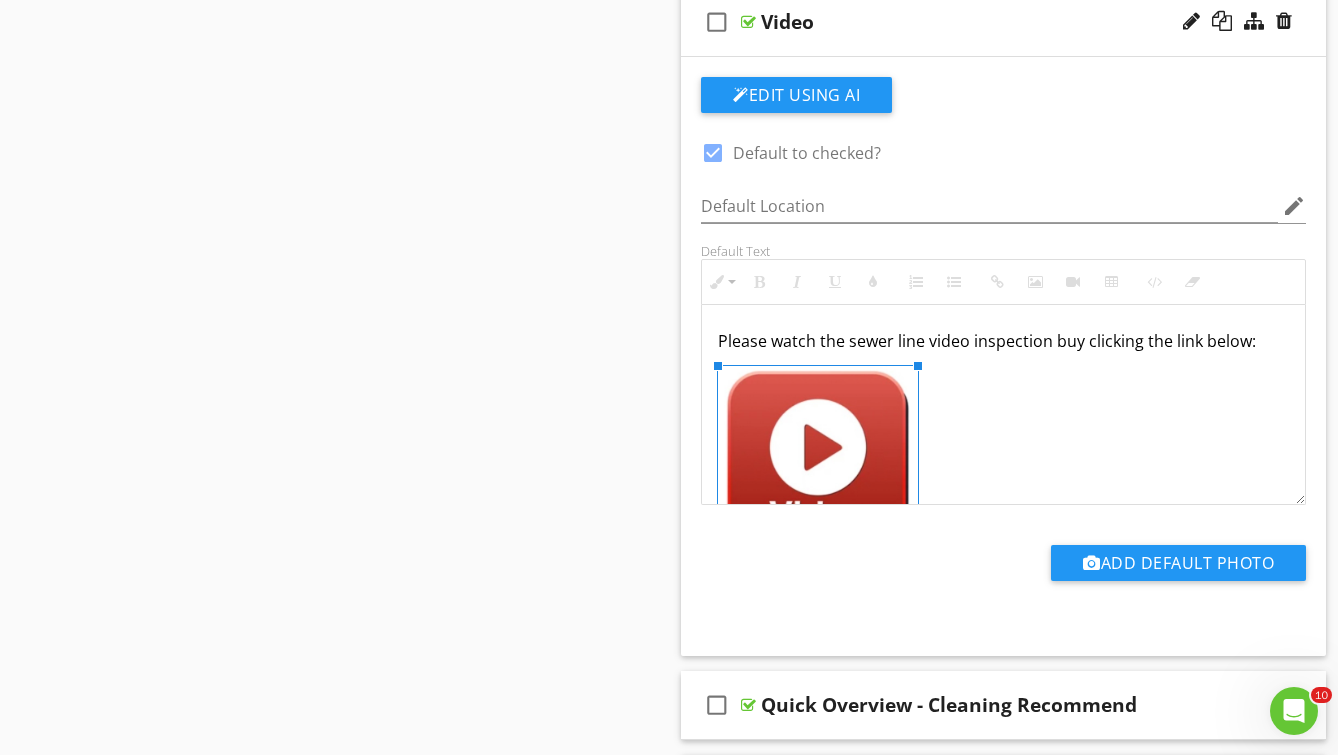 scroll, scrollTop: 654, scrollLeft: 0, axis: vertical 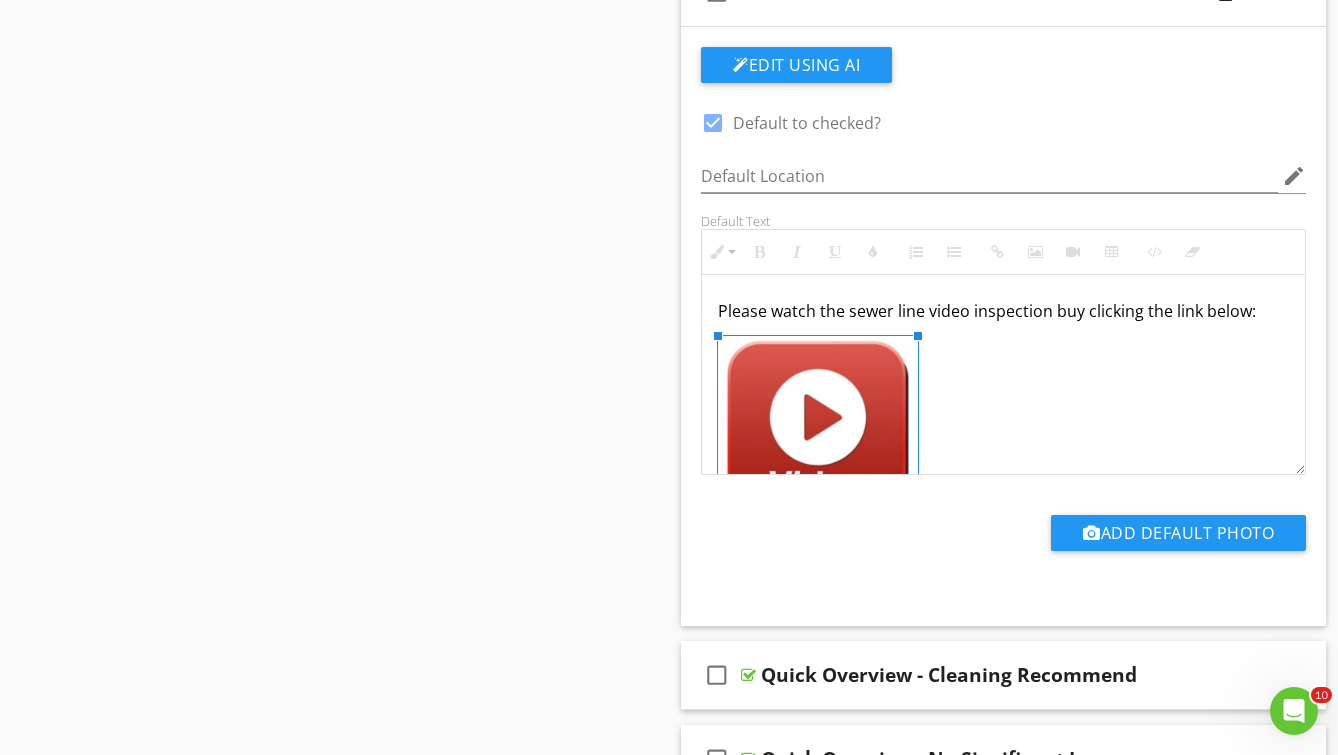 click at bounding box center [818, 434] 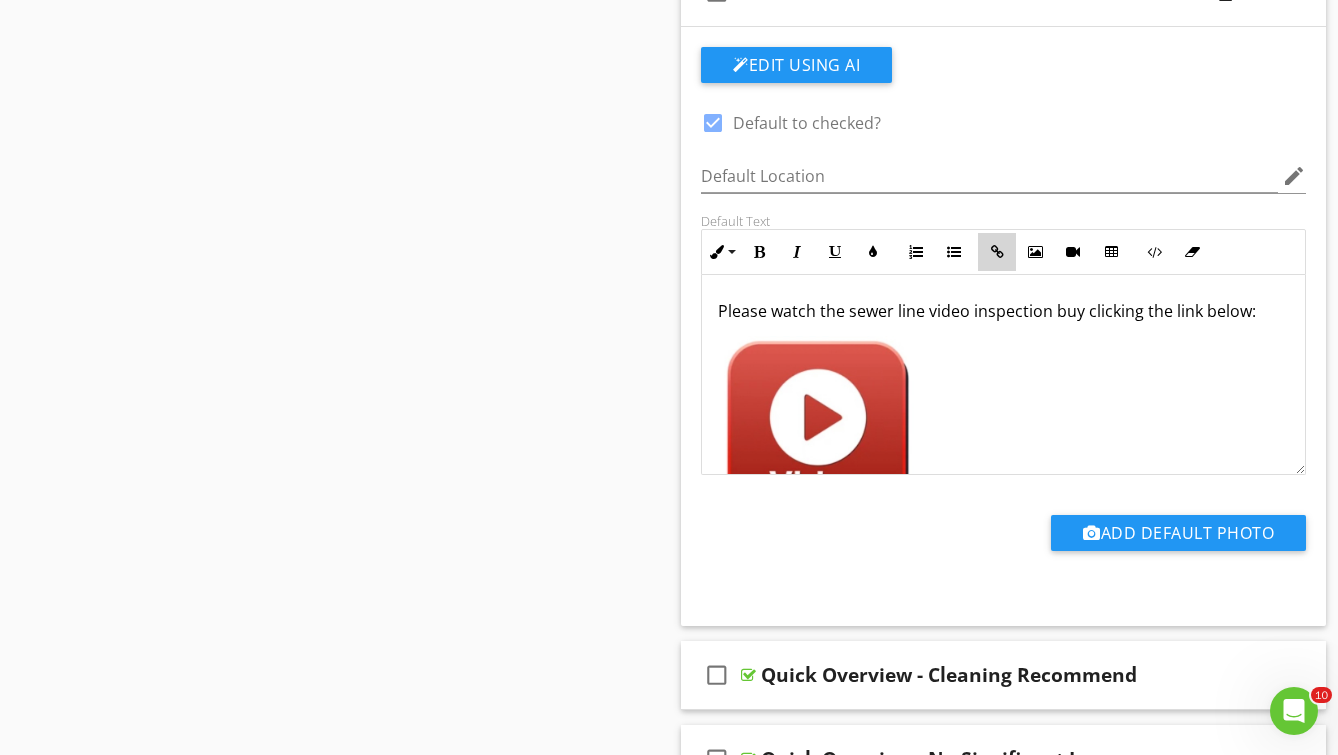 click at bounding box center [997, 252] 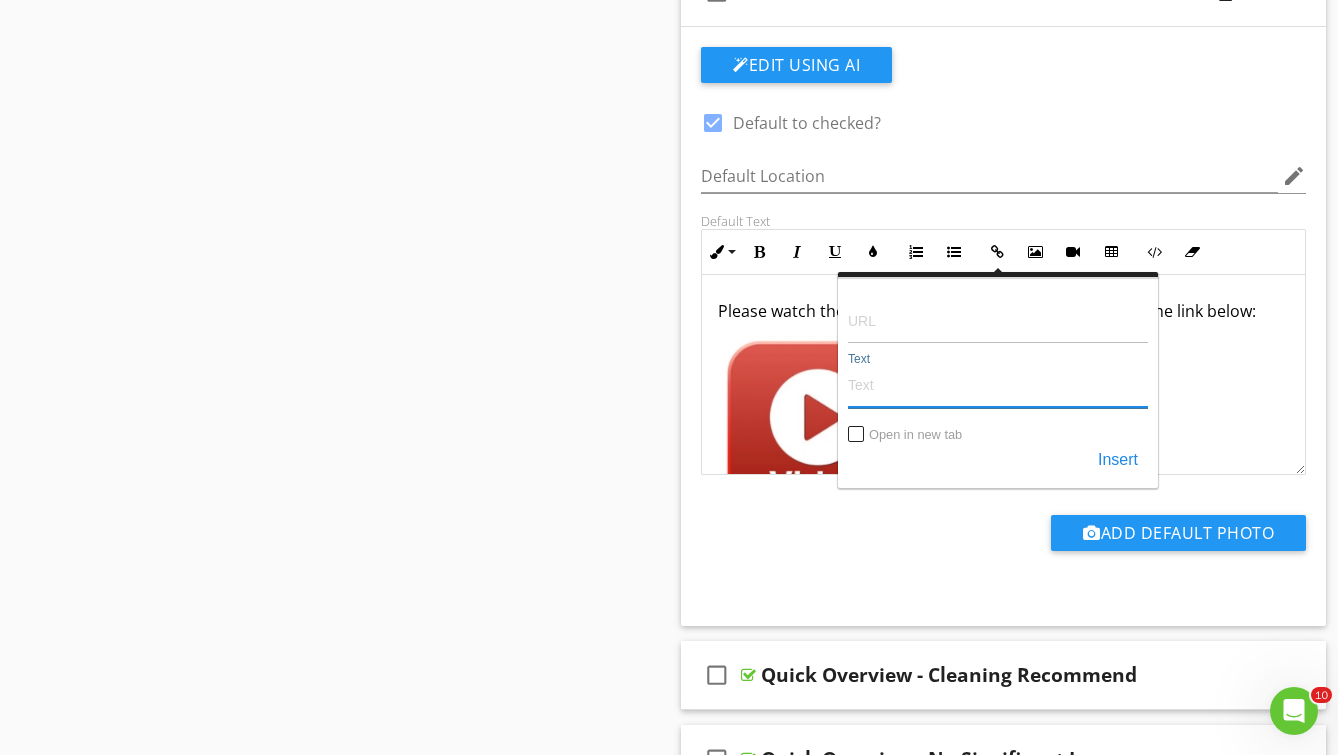 click on "Text" at bounding box center (998, 384) 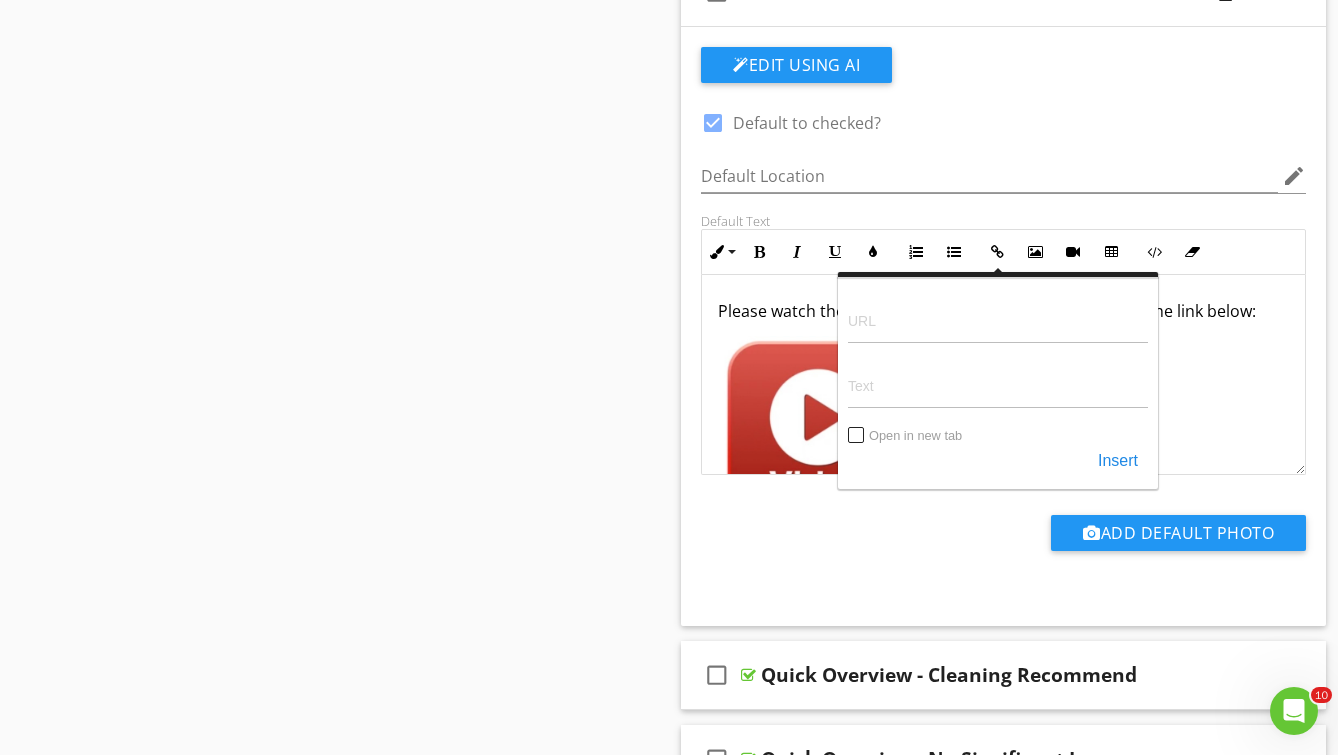 click on "Please watch the sewer line video inspection buy clicking the link below:" at bounding box center [1003, 414] 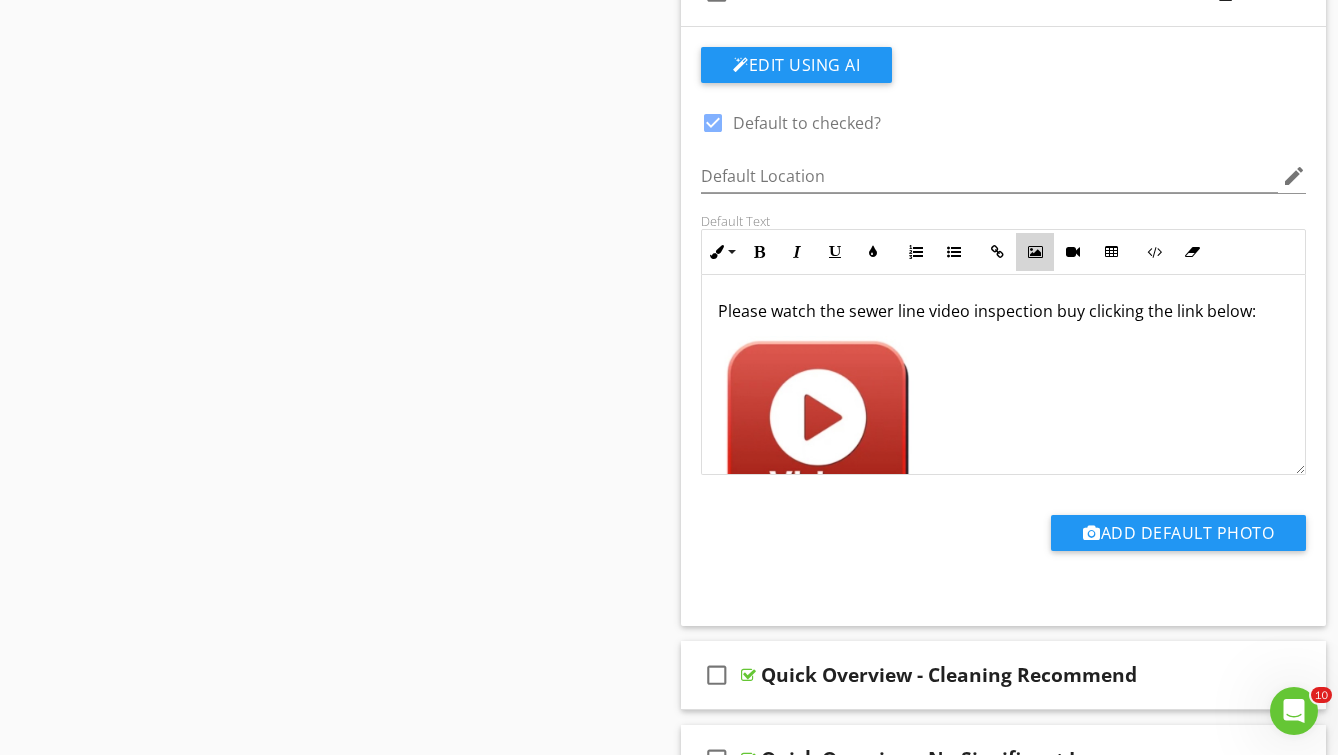 click at bounding box center [1035, 252] 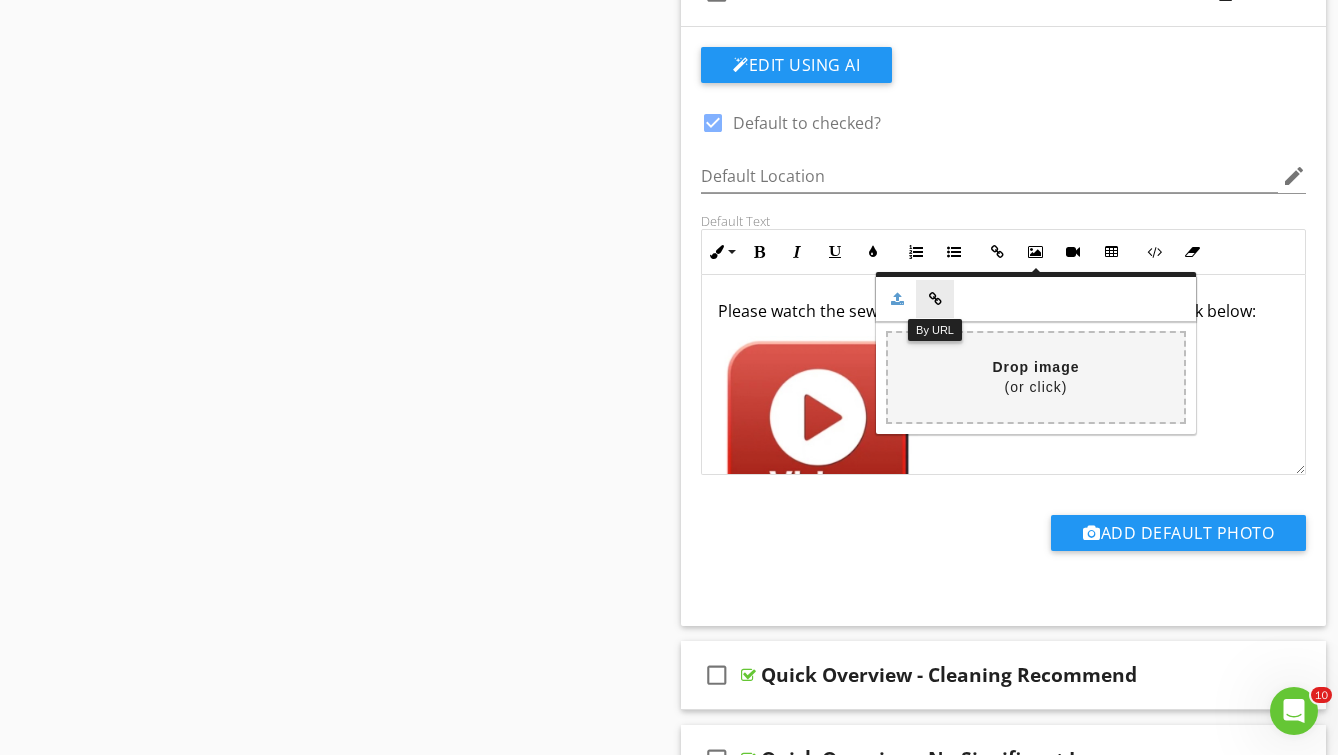 click at bounding box center (935, 299) 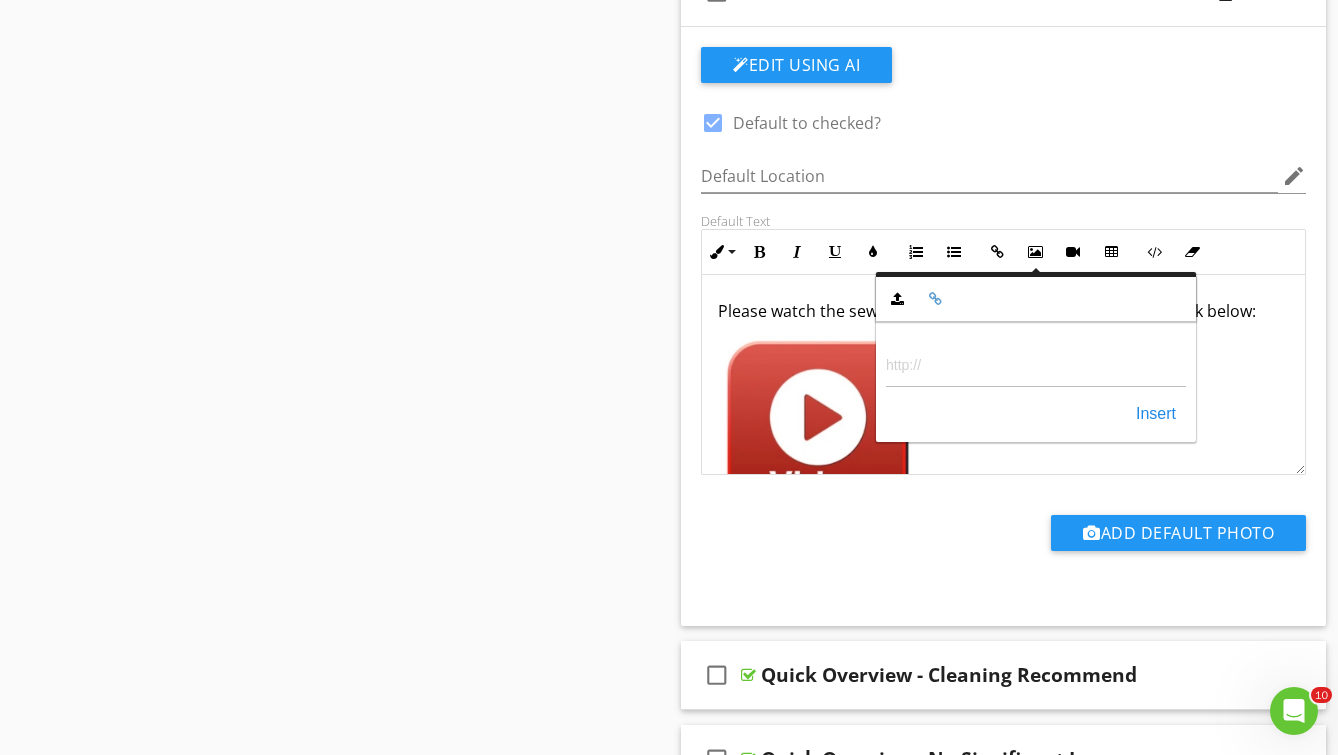 click at bounding box center (818, 434) 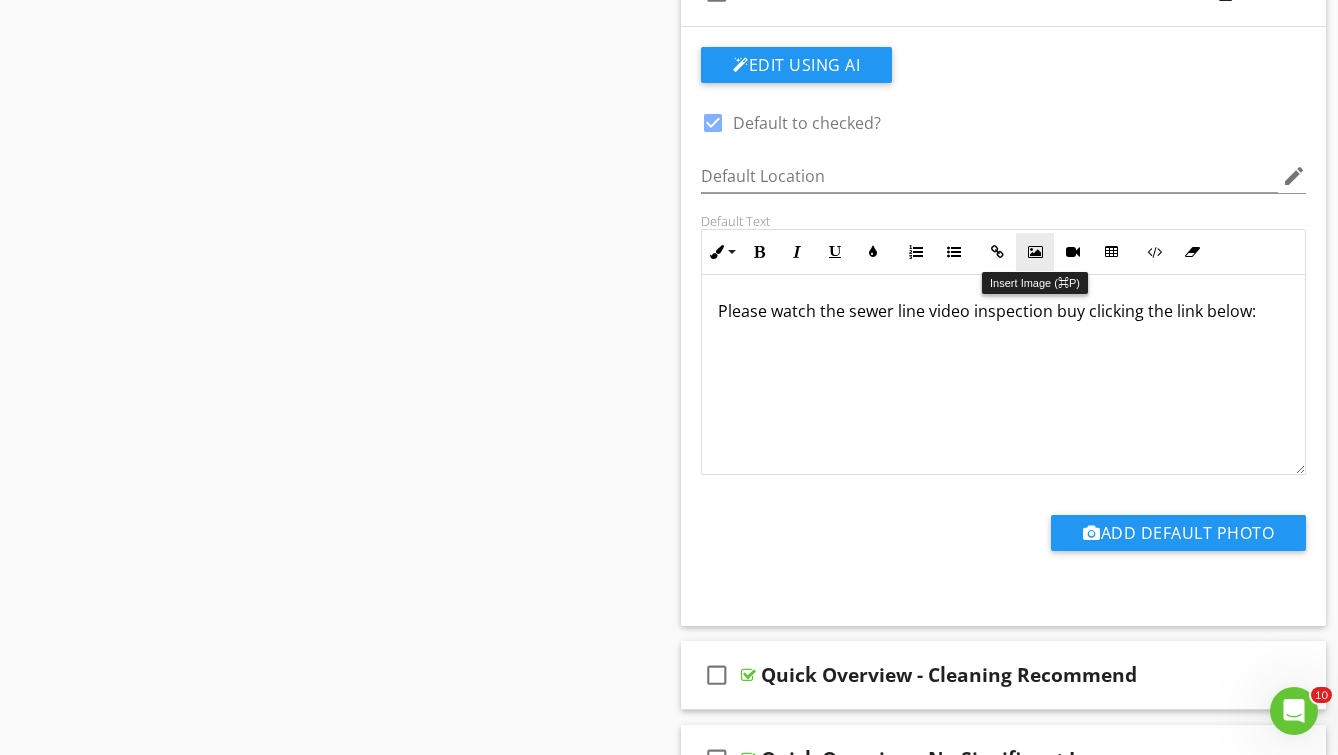 click at bounding box center [1035, 252] 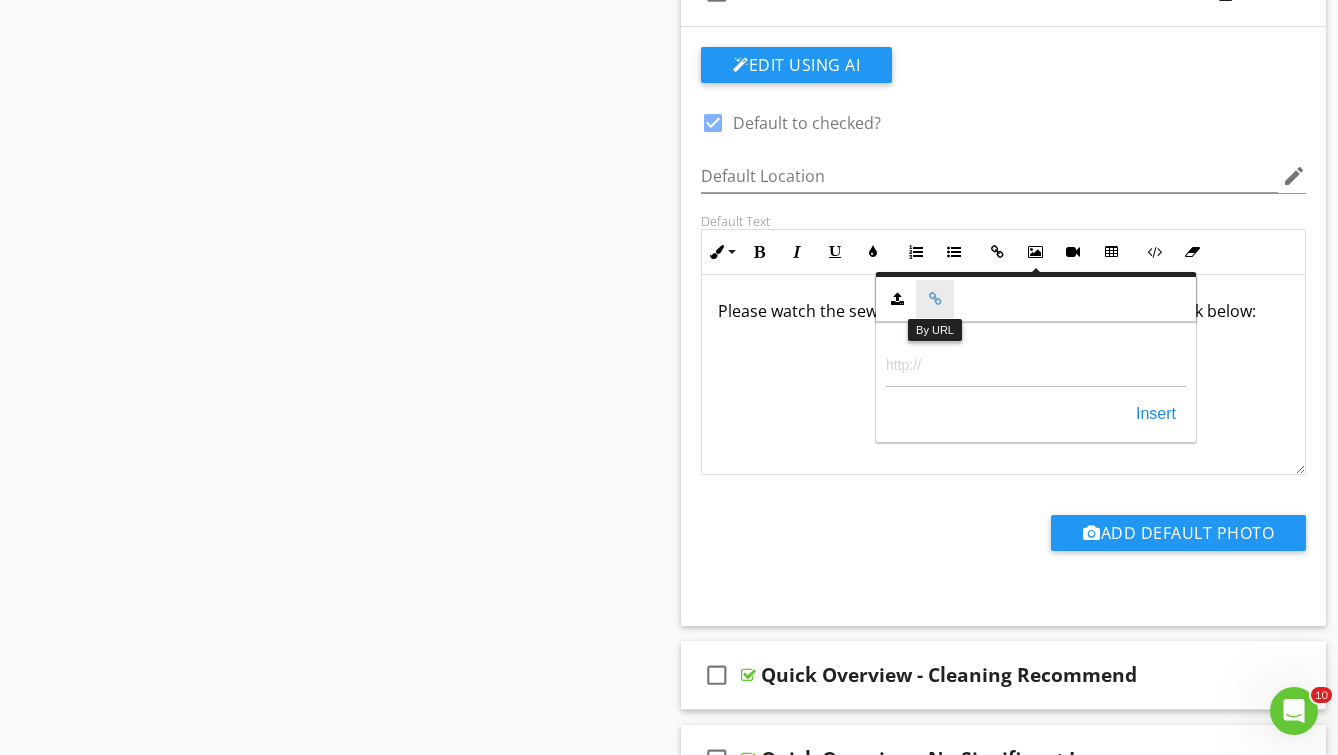 click at bounding box center (935, 299) 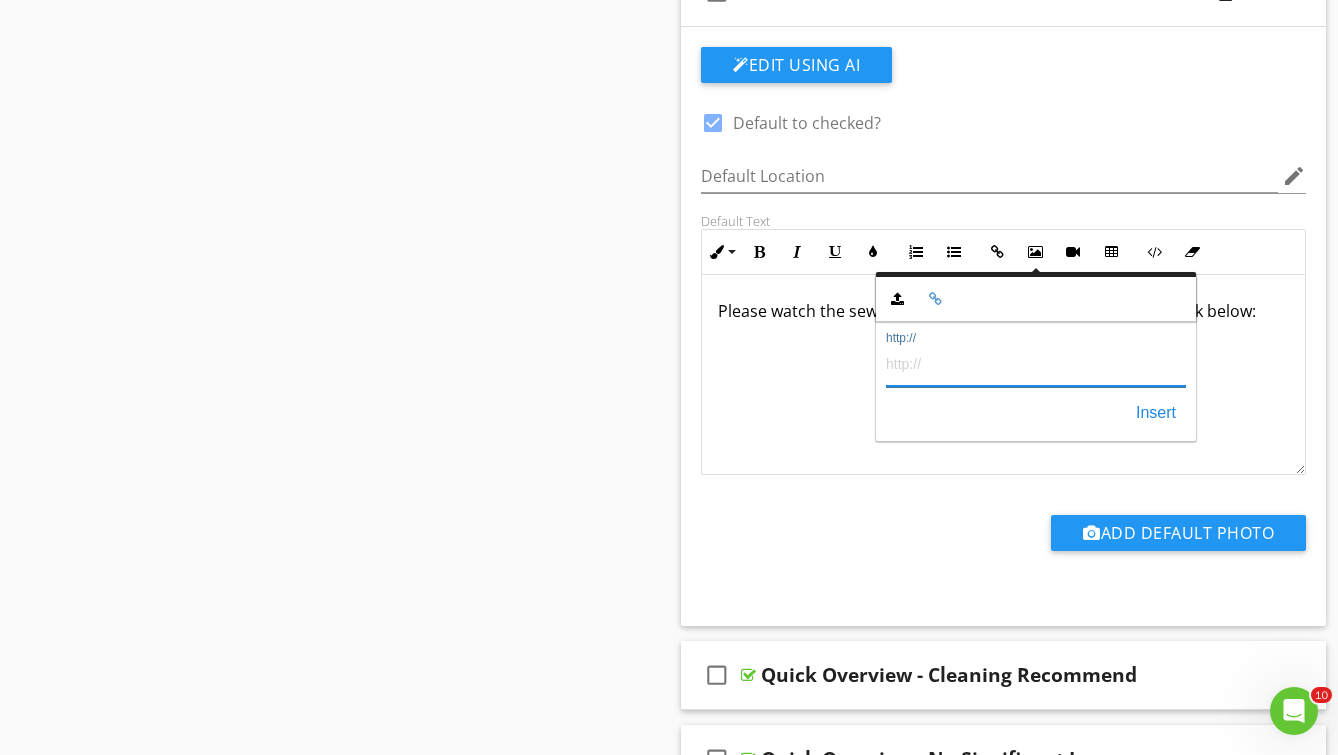 click on "http://" at bounding box center [1036, 363] 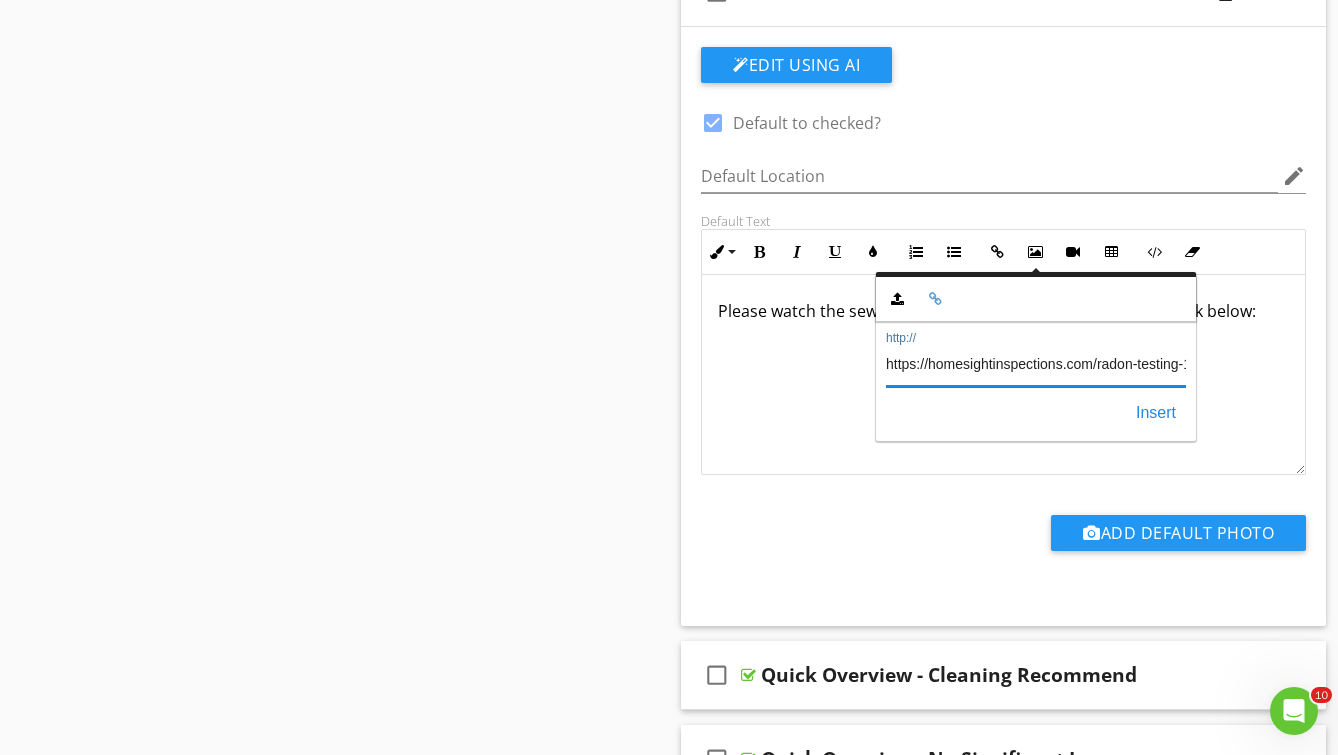scroll, scrollTop: 0, scrollLeft: 5, axis: horizontal 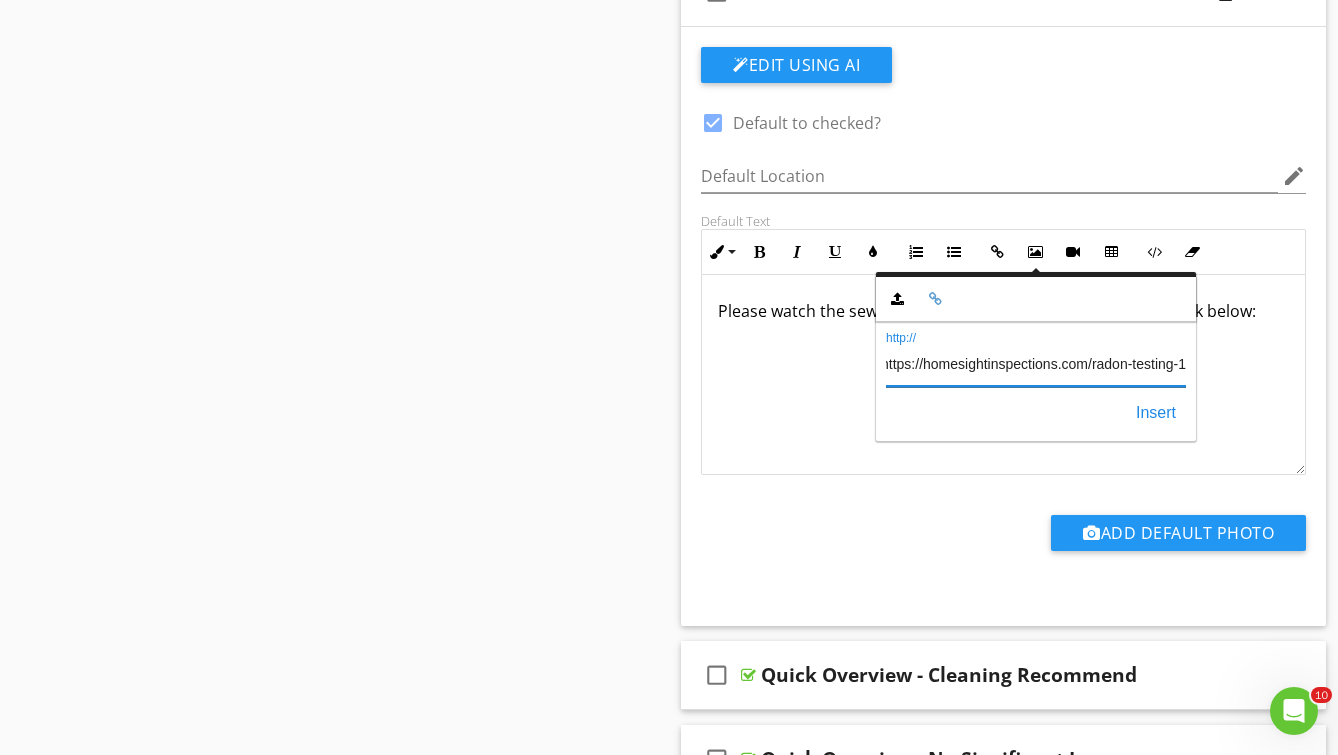 drag, startPoint x: 891, startPoint y: 362, endPoint x: 1243, endPoint y: 371, distance: 352.11505 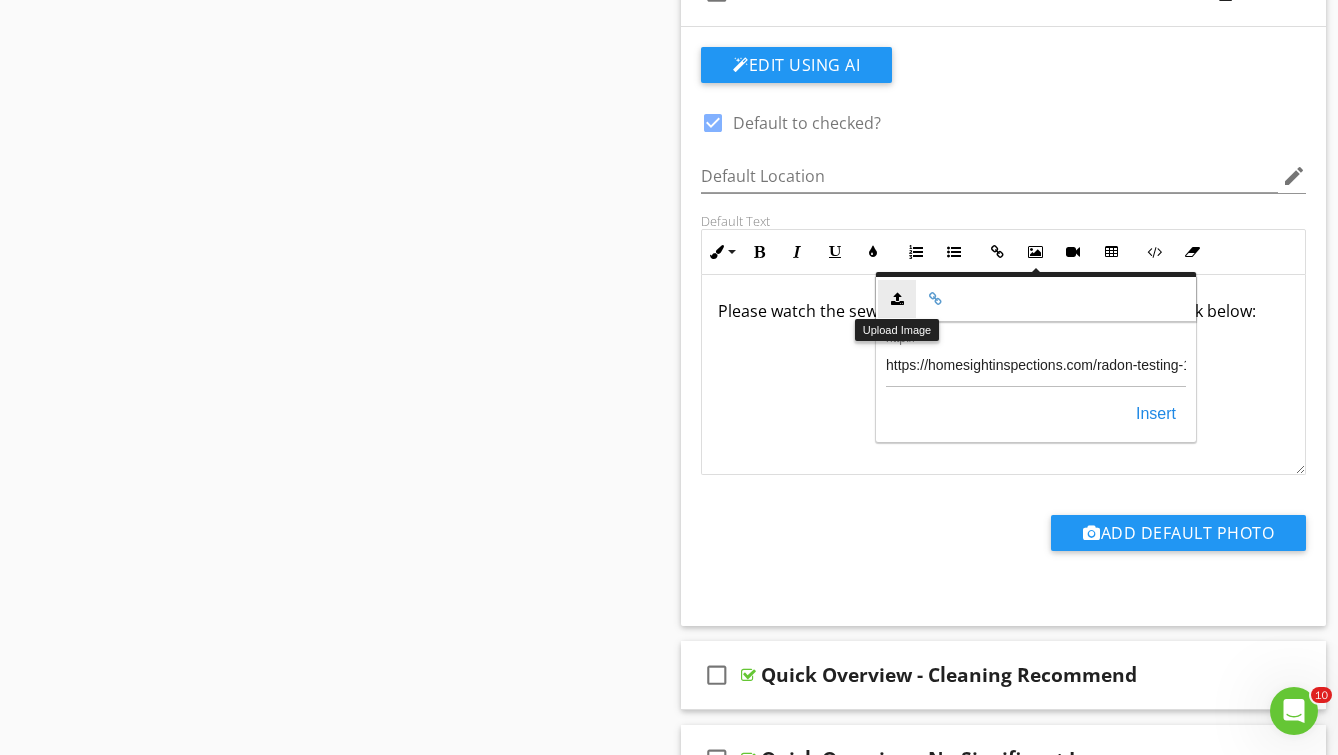 click at bounding box center (897, 299) 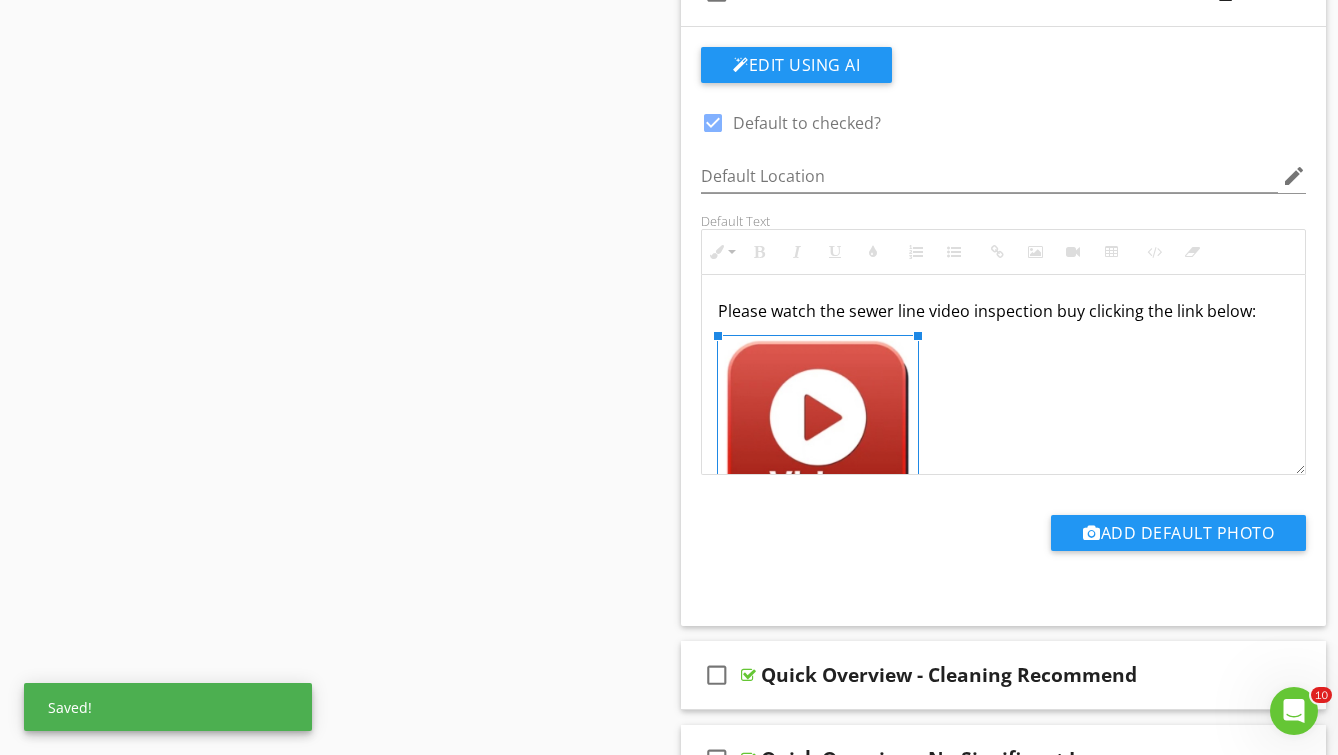 click on "Please watch the sewer line video inspection buy clicking the link below:" at bounding box center [1003, 414] 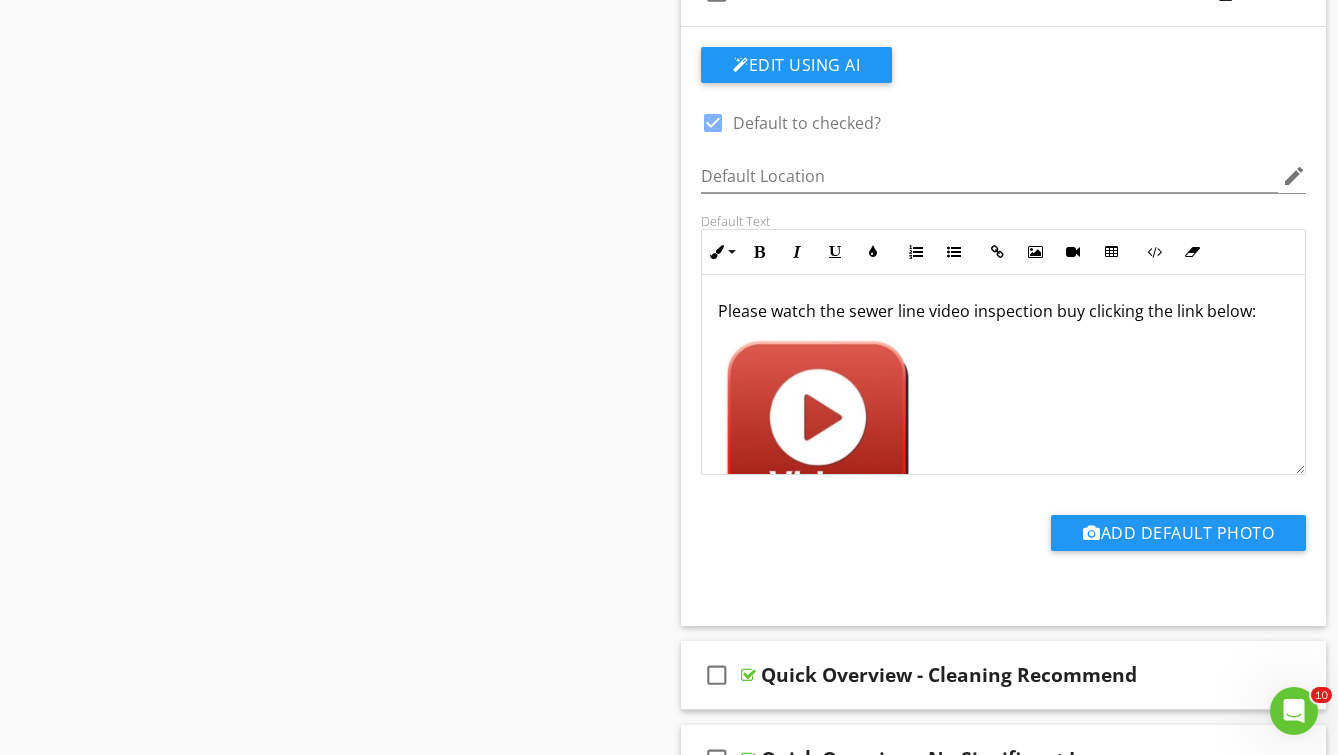 click at bounding box center [818, 434] 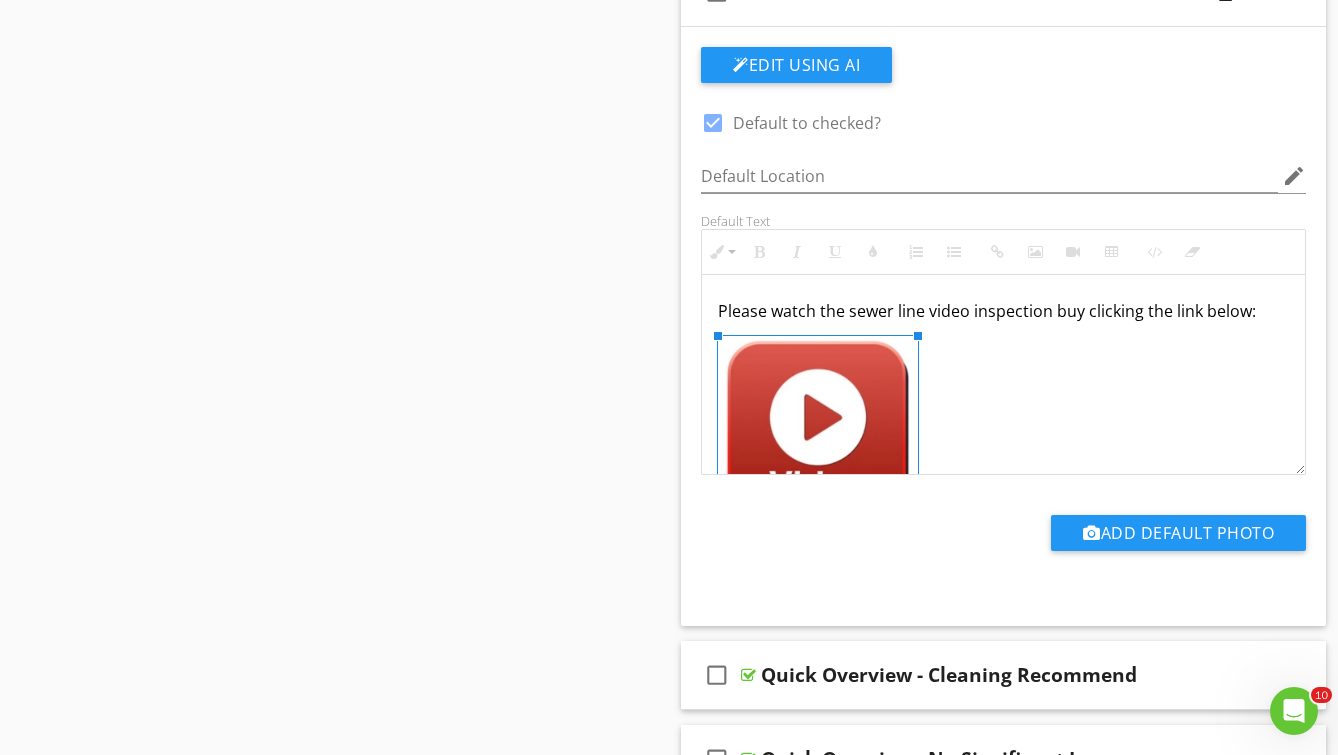 click at bounding box center (818, 434) 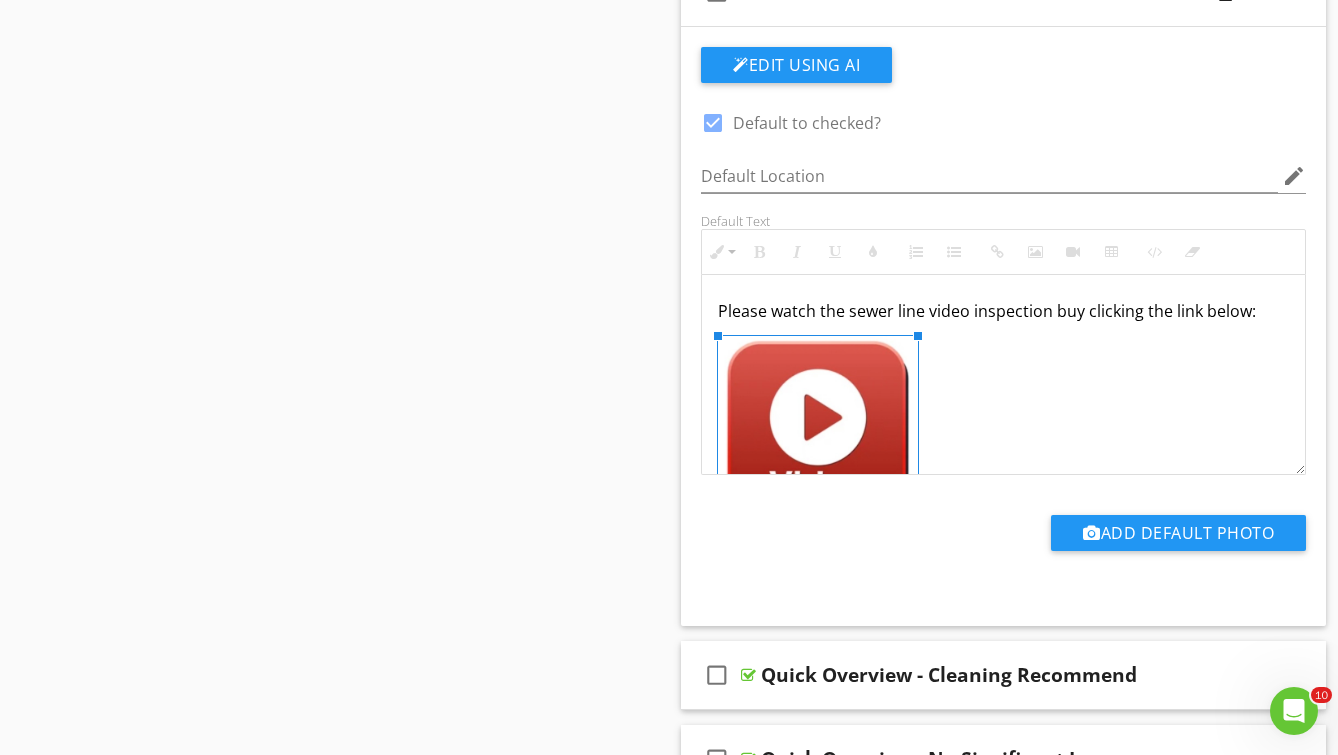 scroll, scrollTop: 79, scrollLeft: 0, axis: vertical 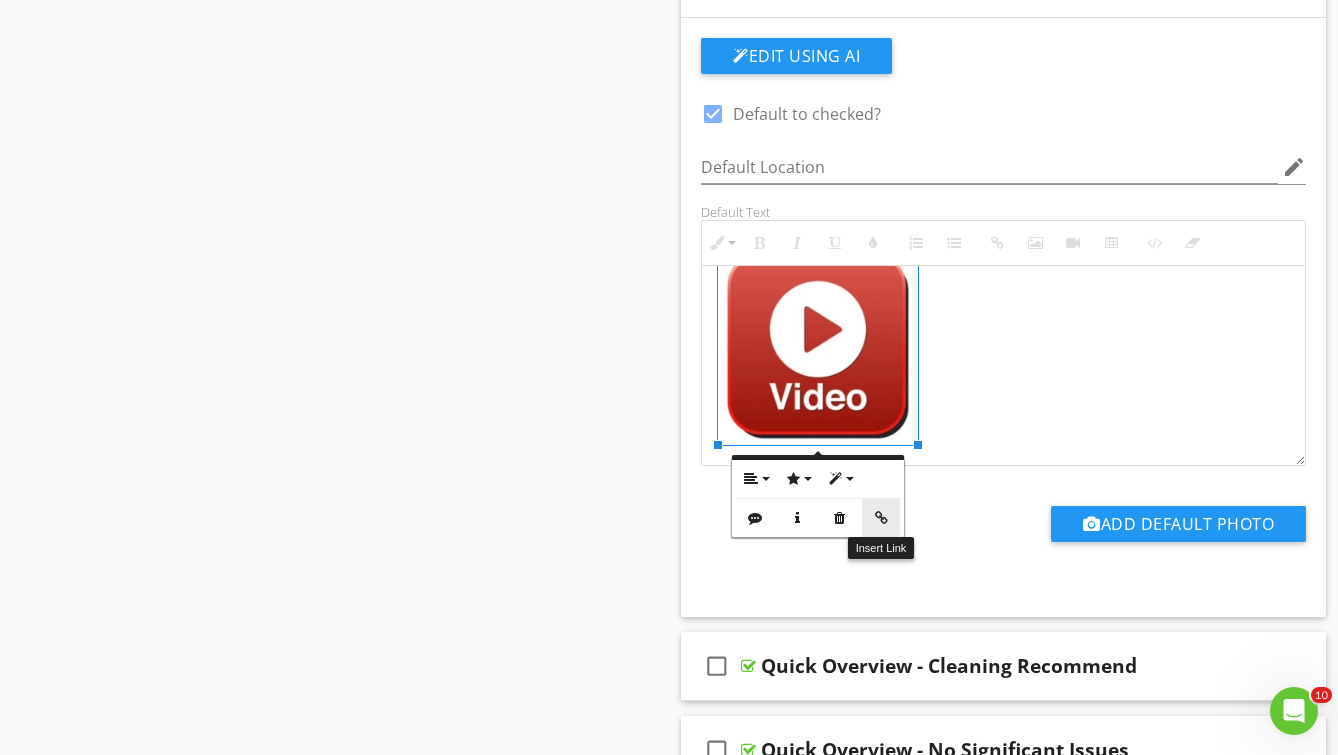 click at bounding box center (881, 518) 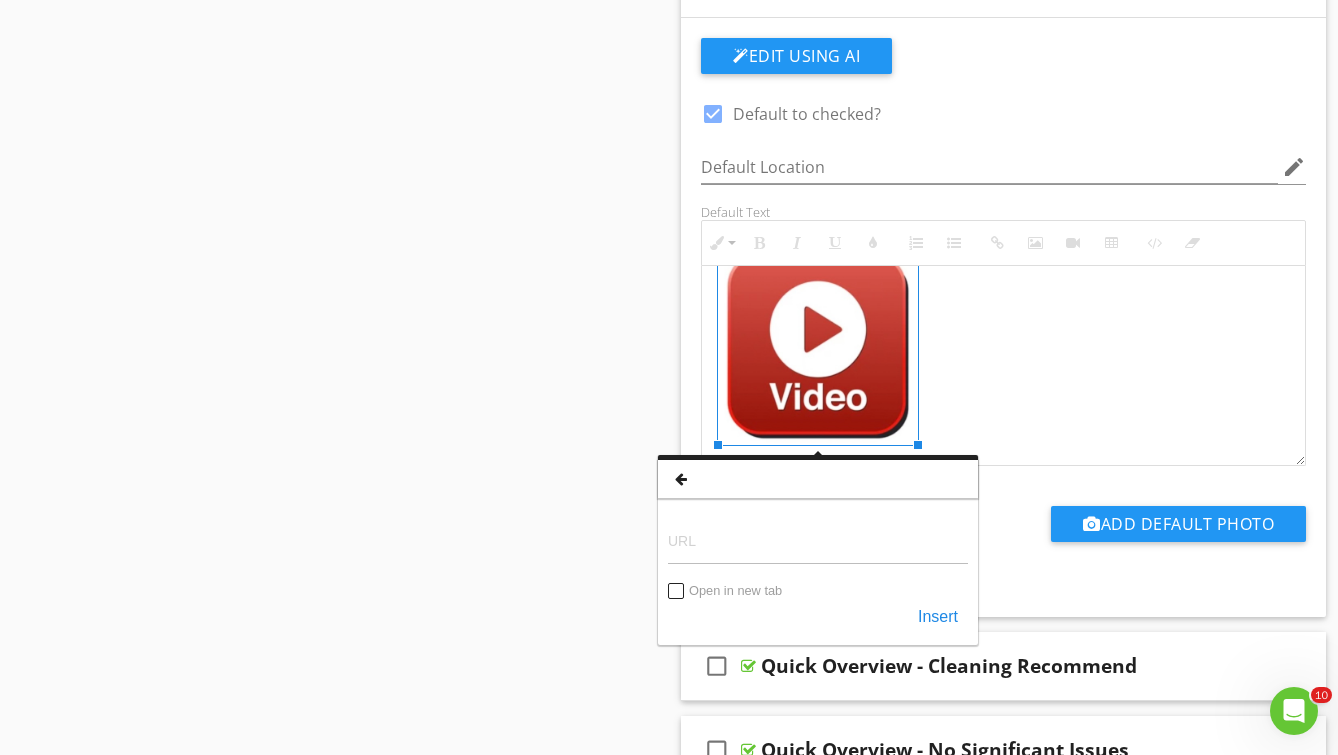 click on "URL" at bounding box center (818, 540) 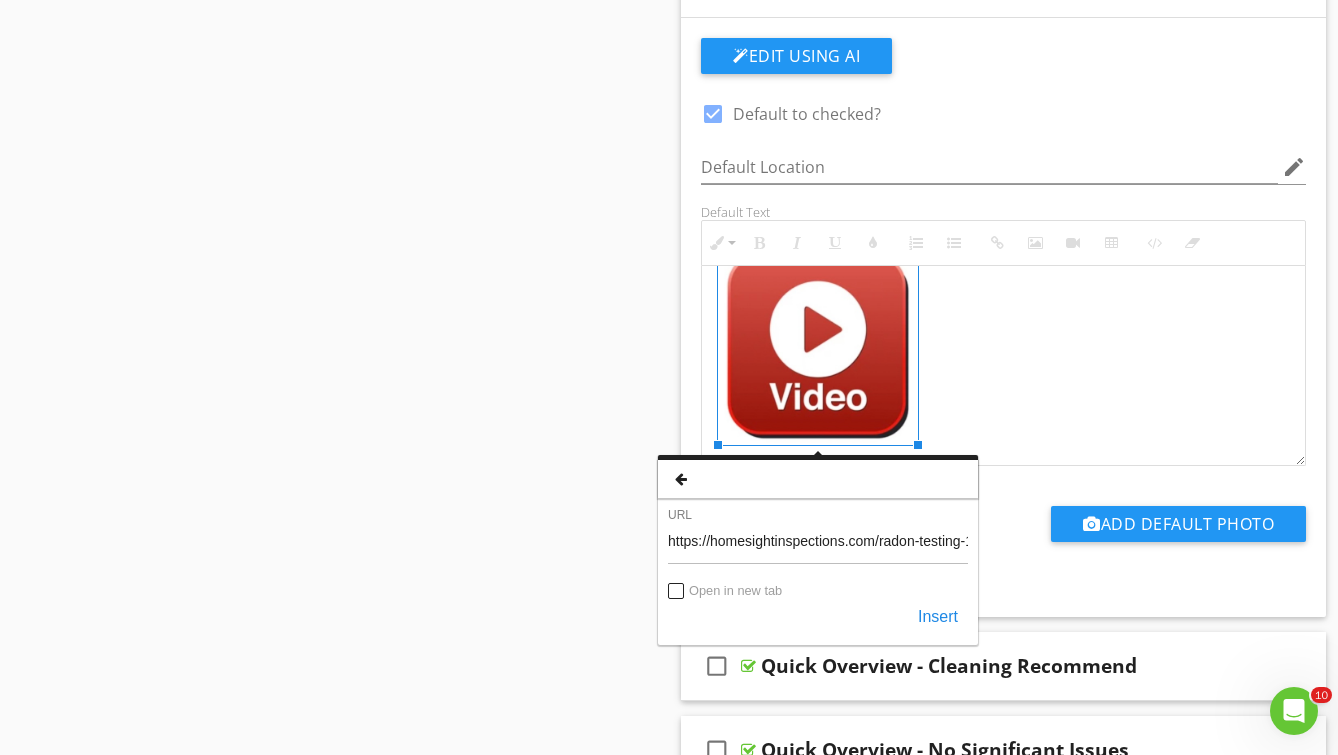 scroll, scrollTop: 0, scrollLeft: 5, axis: horizontal 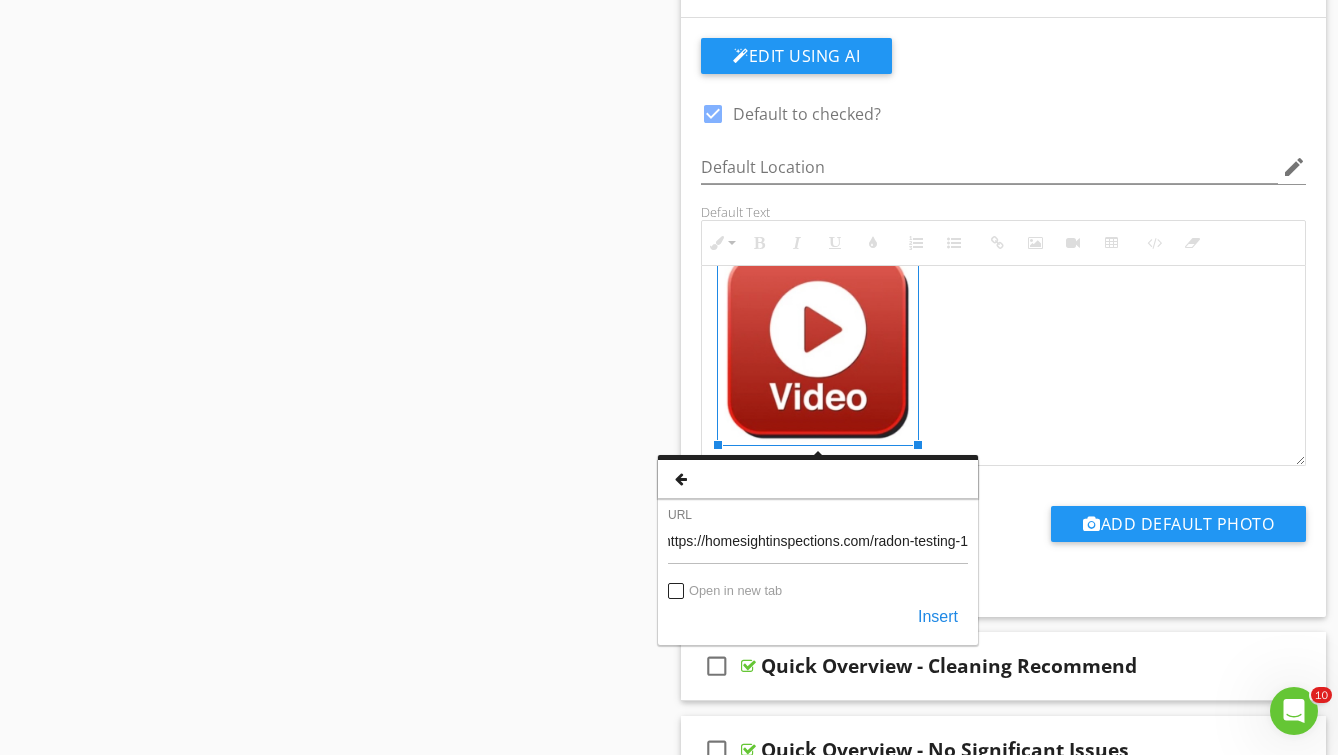 type on "https://homesightinspections.com/radon-testing-1" 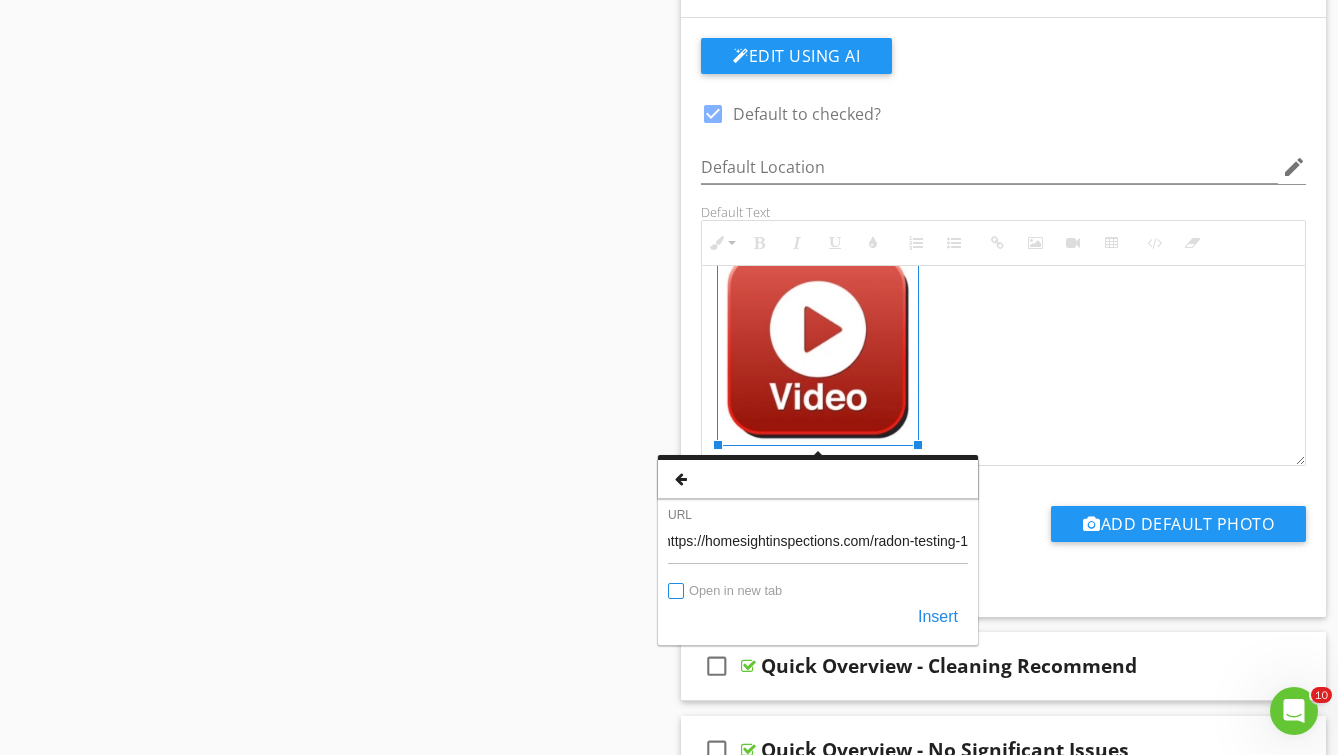 click on "Open in new tab" at bounding box center [677, 592] 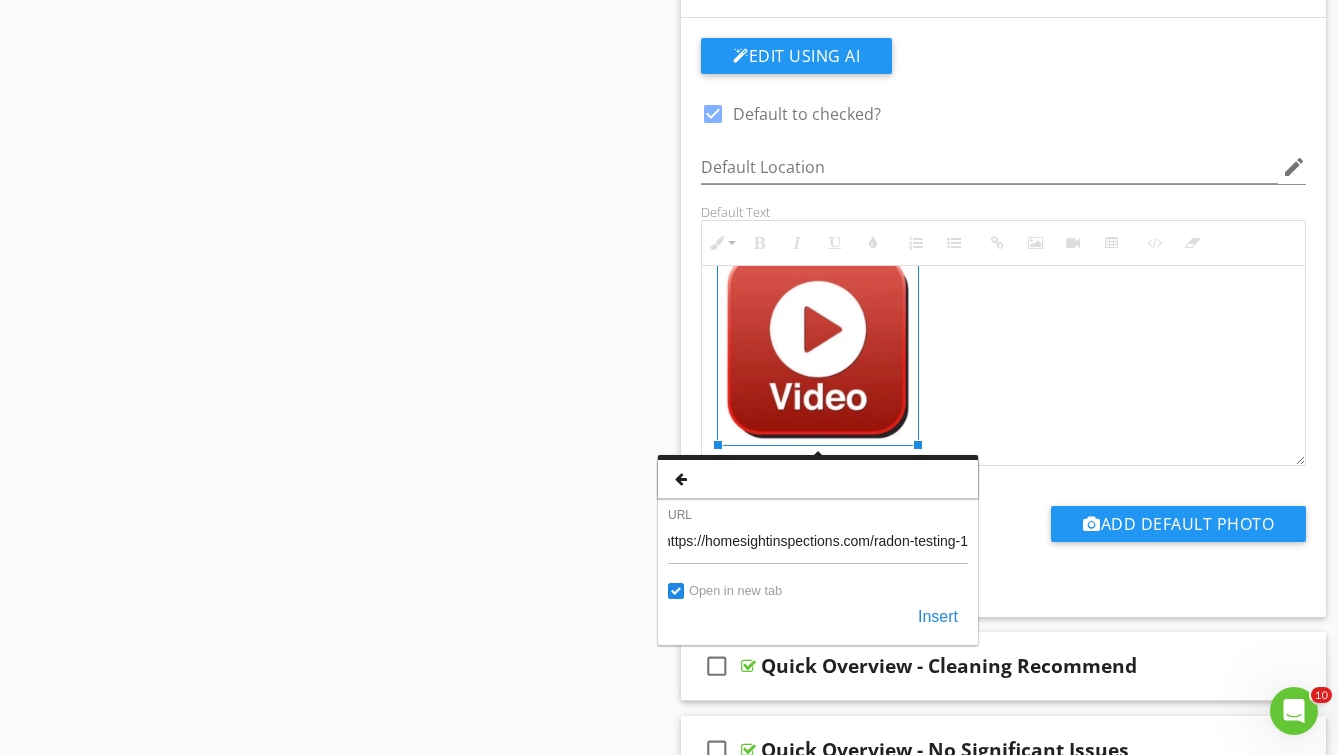 scroll, scrollTop: 0, scrollLeft: 0, axis: both 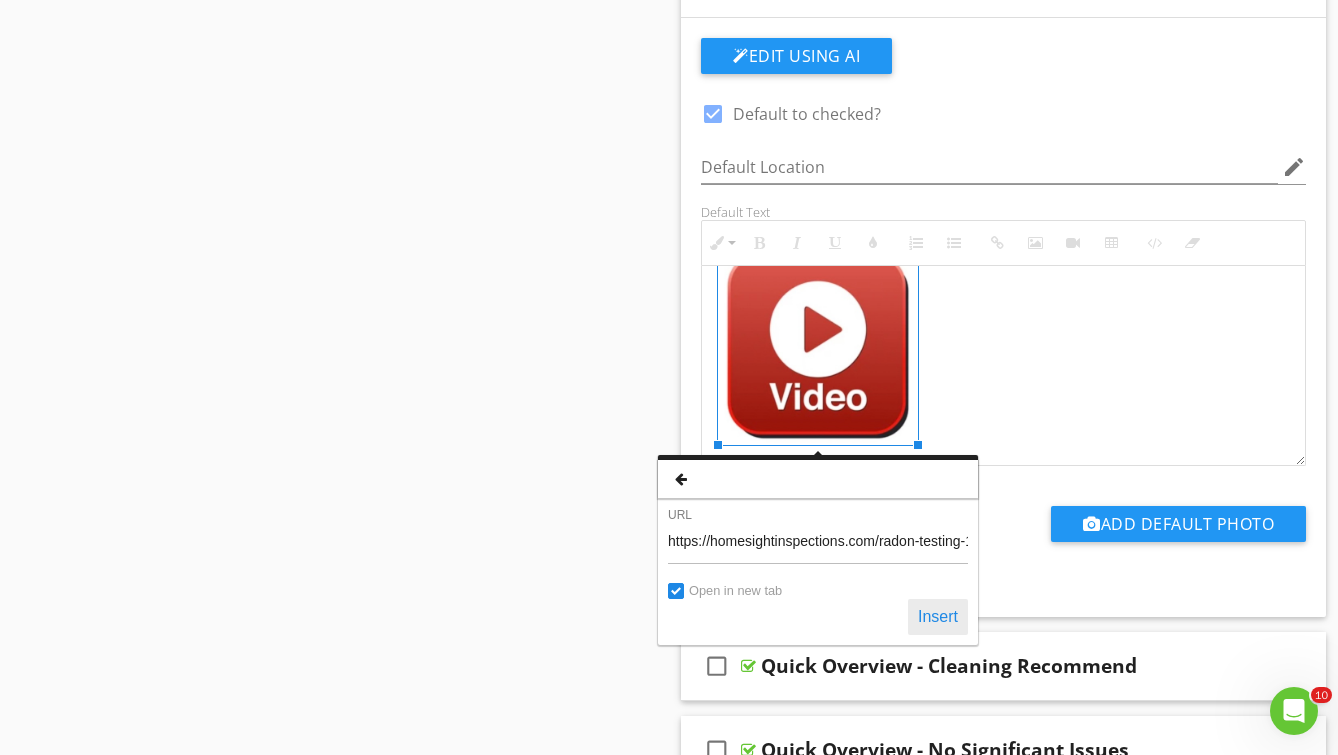 click on "Insert" at bounding box center (938, 617) 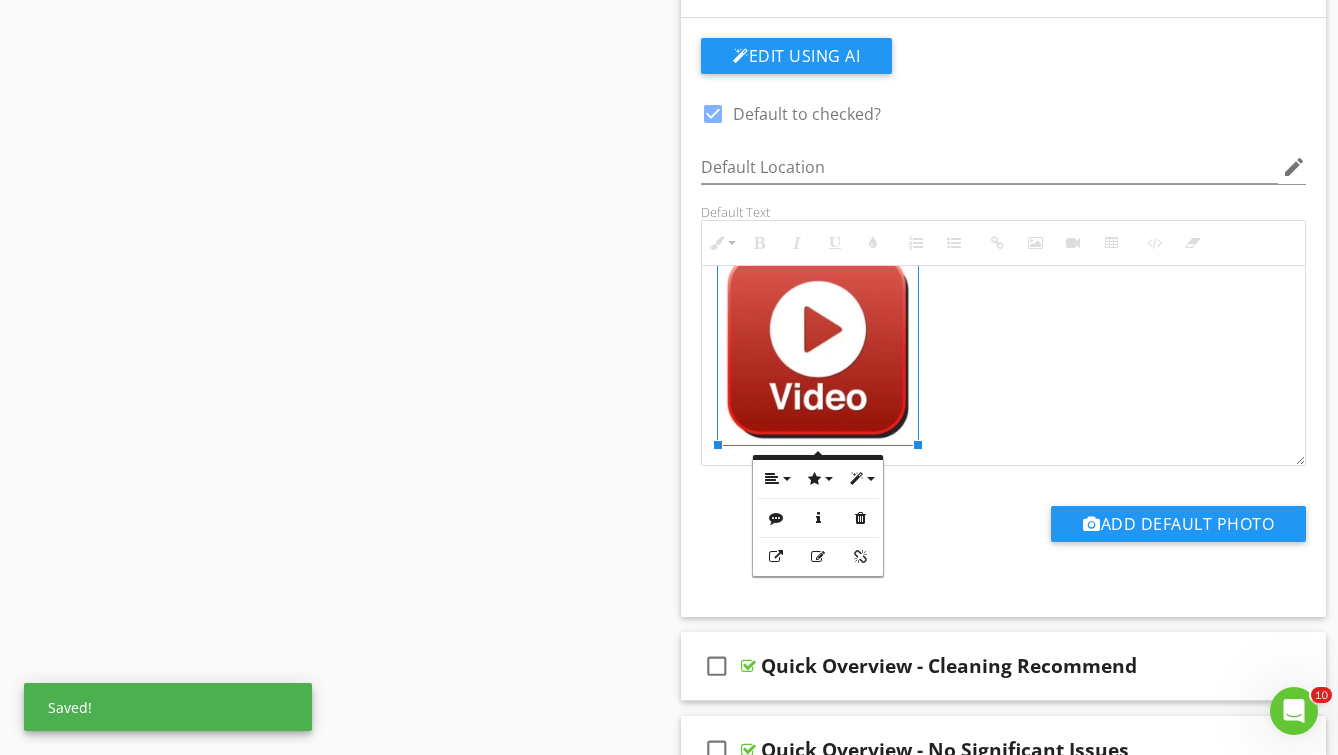 click on "Please watch the sewer line video inspection buy clicking the link below:" at bounding box center (1003, 326) 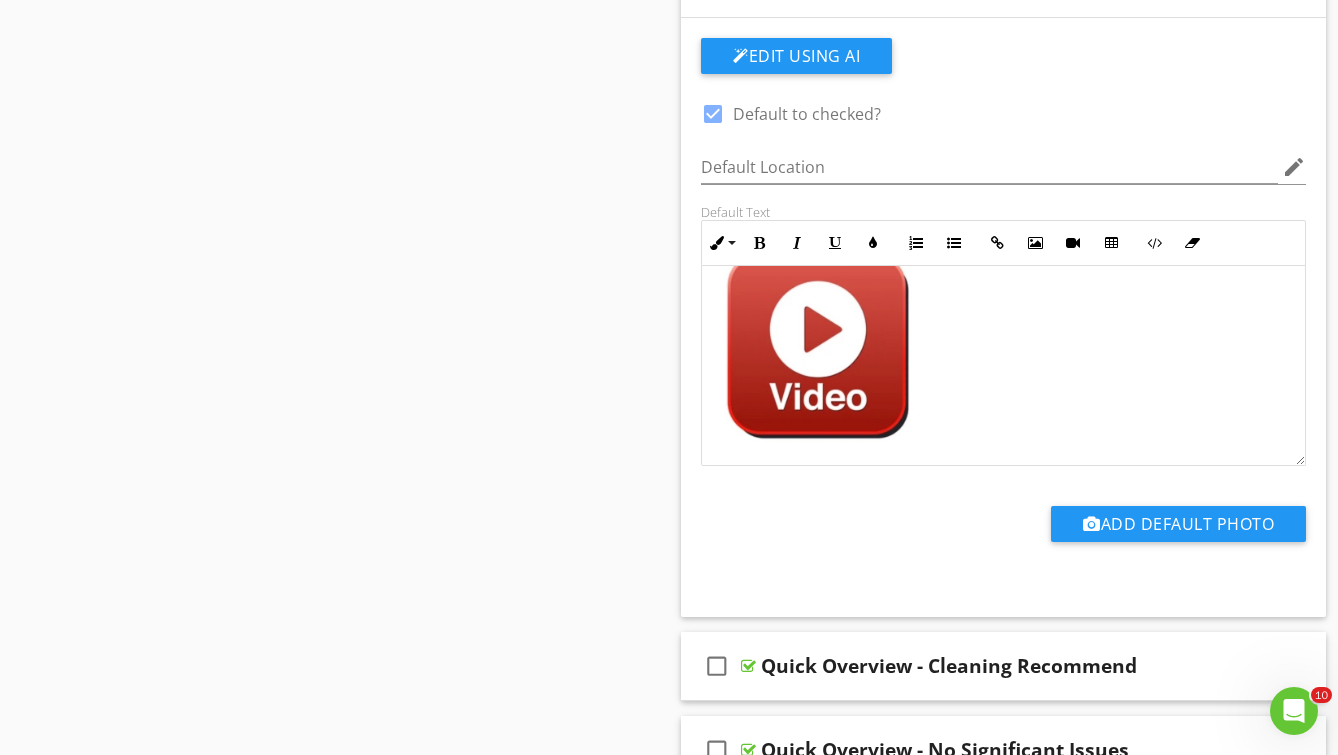 click at bounding box center [818, 346] 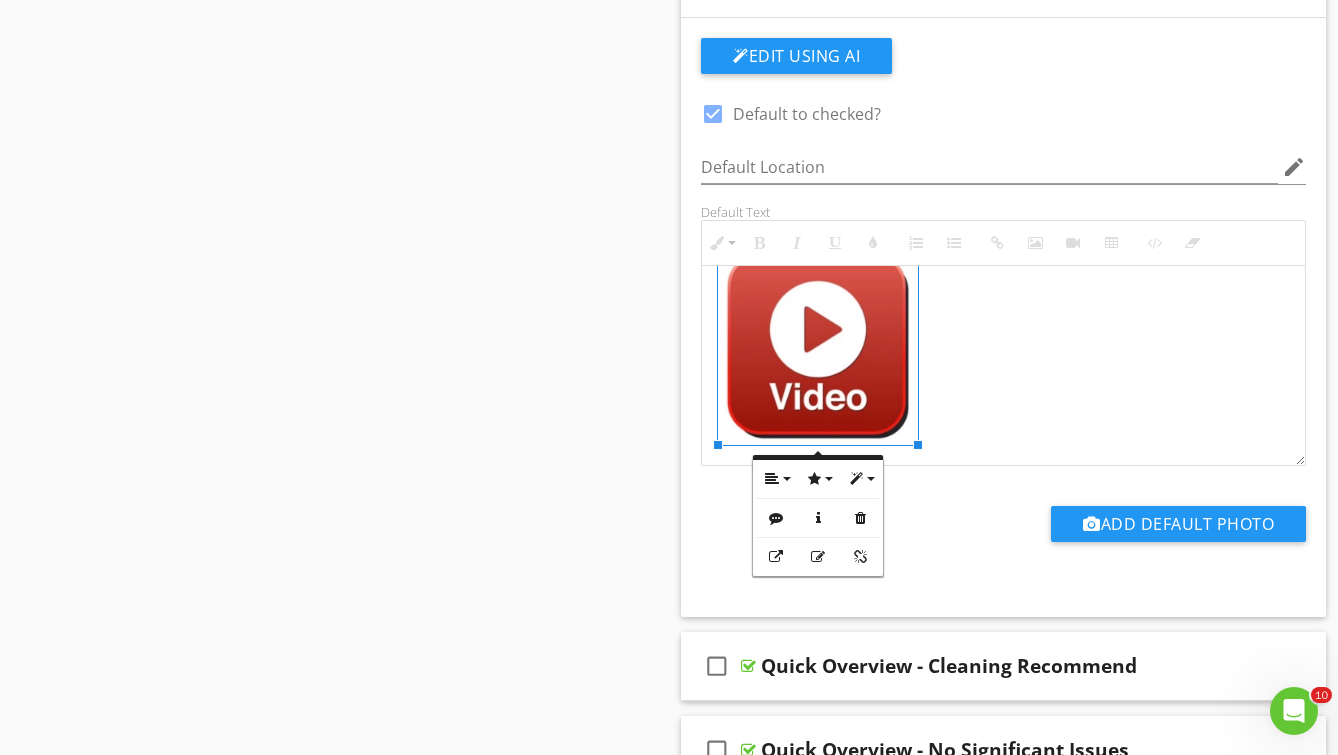 click on "Please watch the sewer line video inspection buy clicking the link below:" at bounding box center (1003, 326) 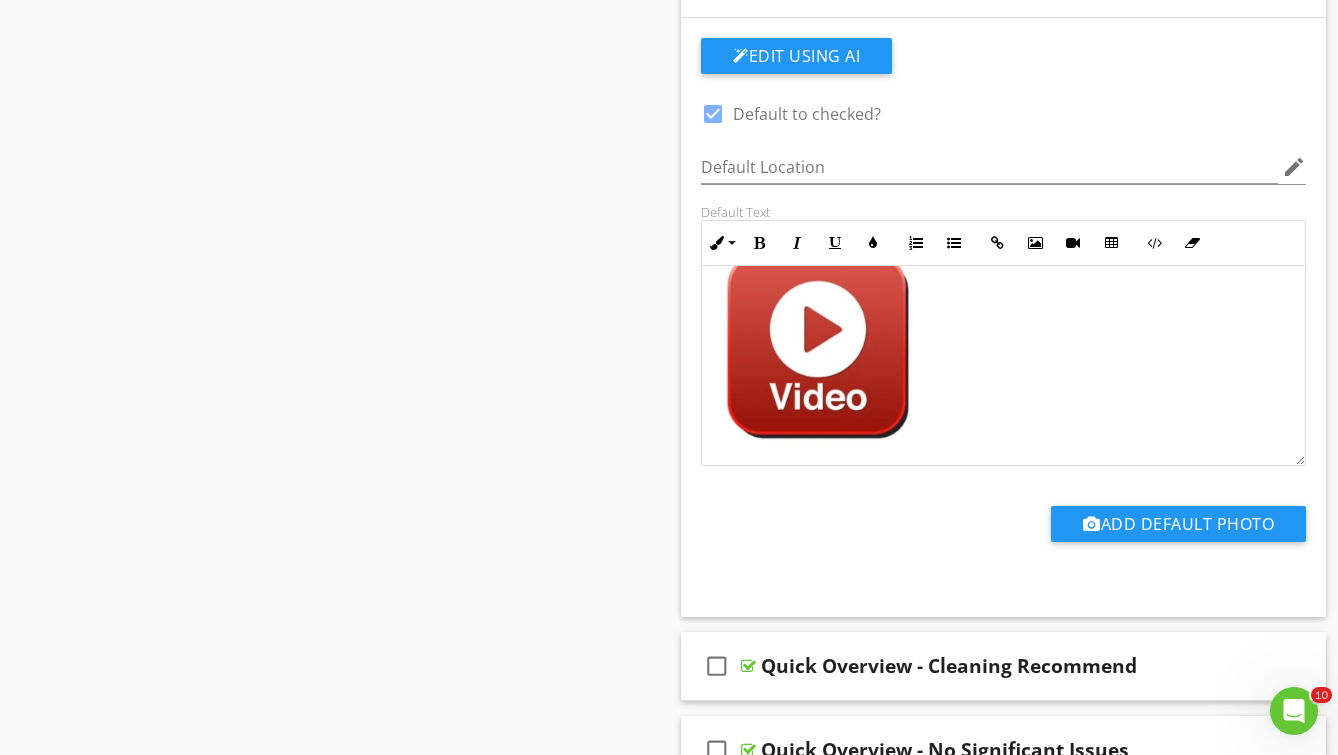scroll, scrollTop: 0, scrollLeft: 0, axis: both 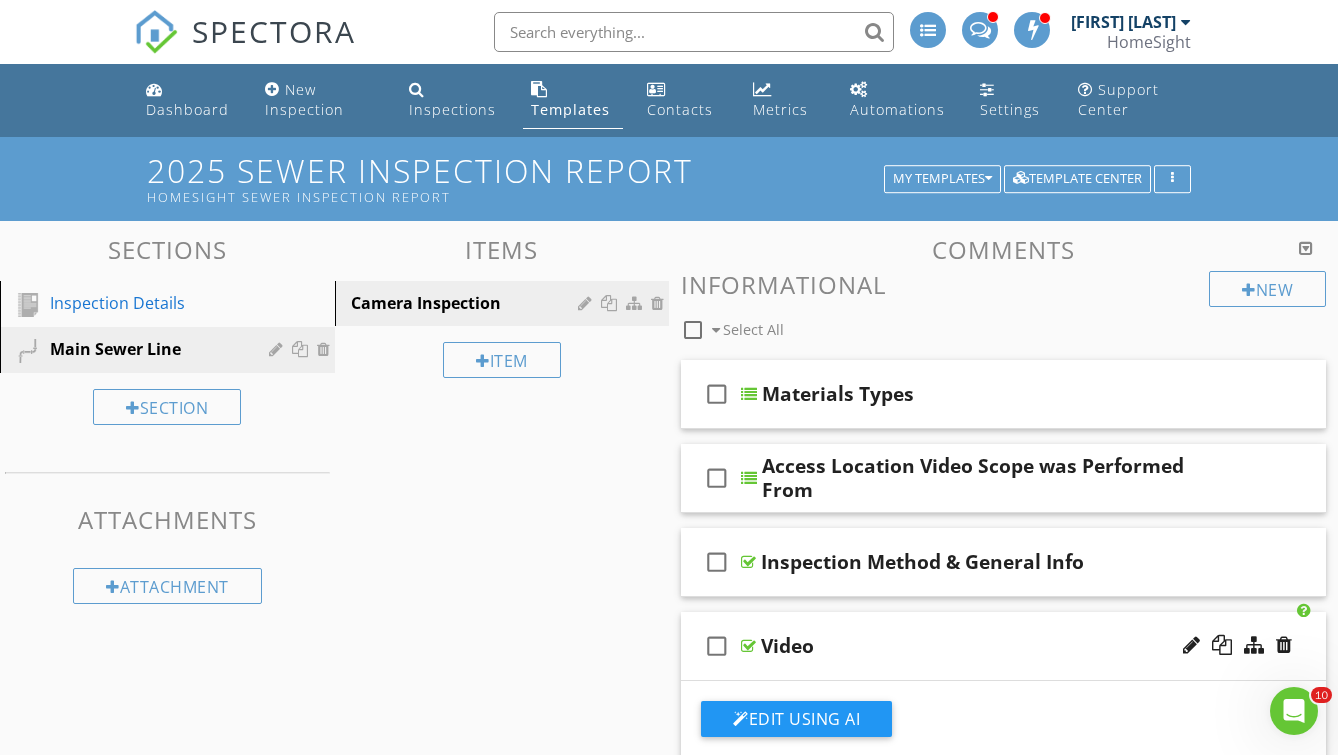click on "Comments" at bounding box center (1003, 249) 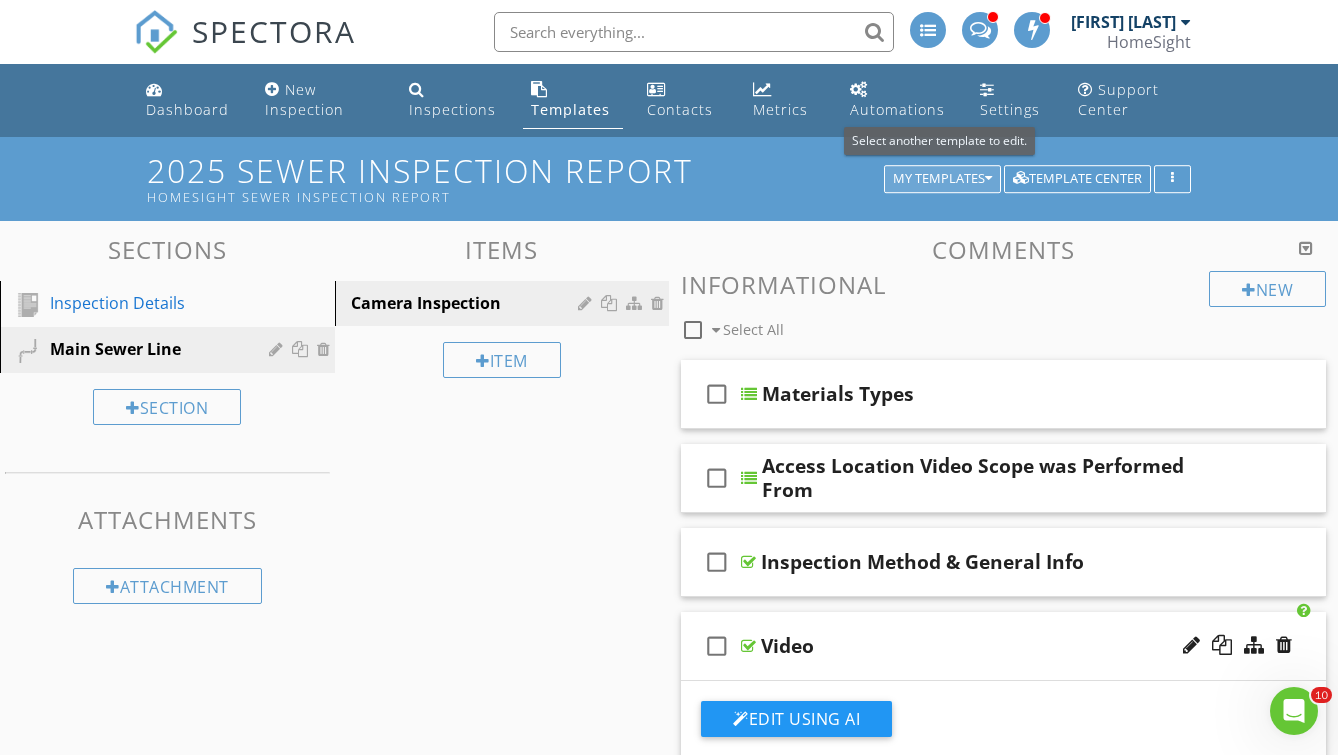 click on "My Templates" at bounding box center [942, 179] 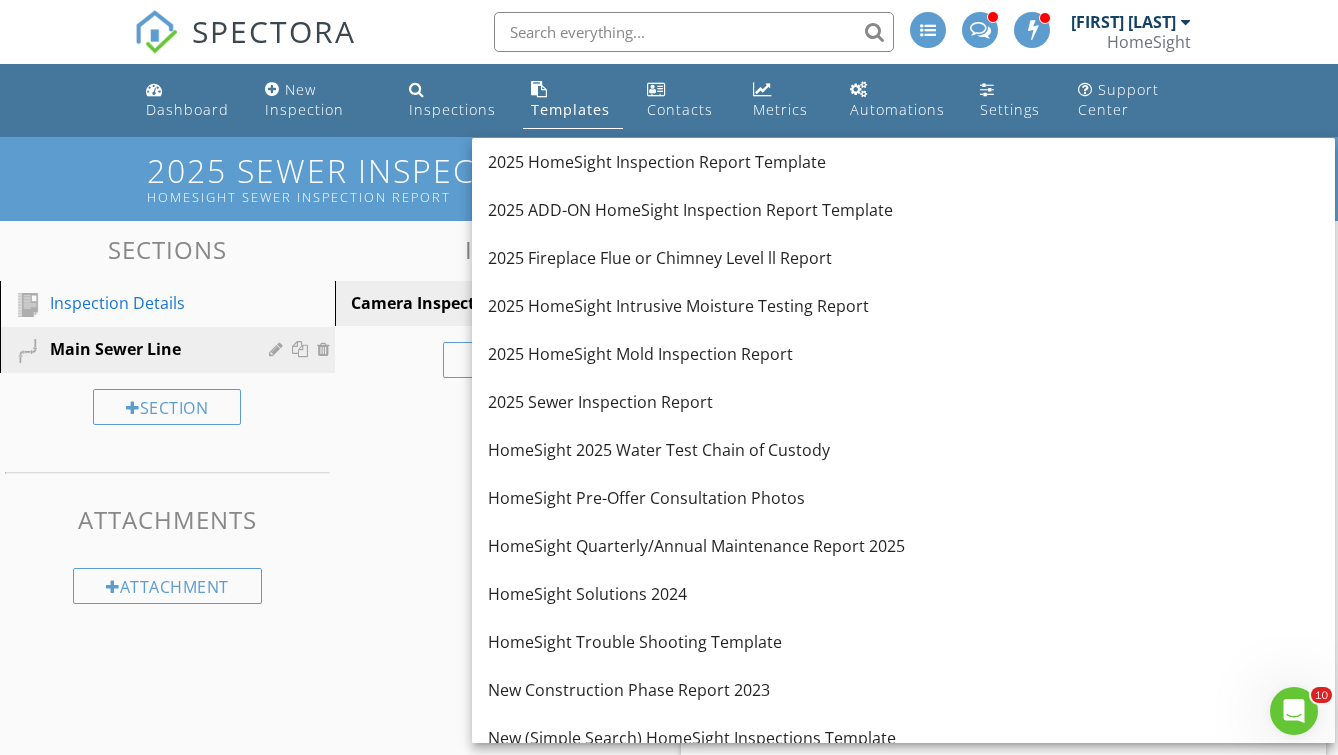 click on "Items" at bounding box center (502, 249) 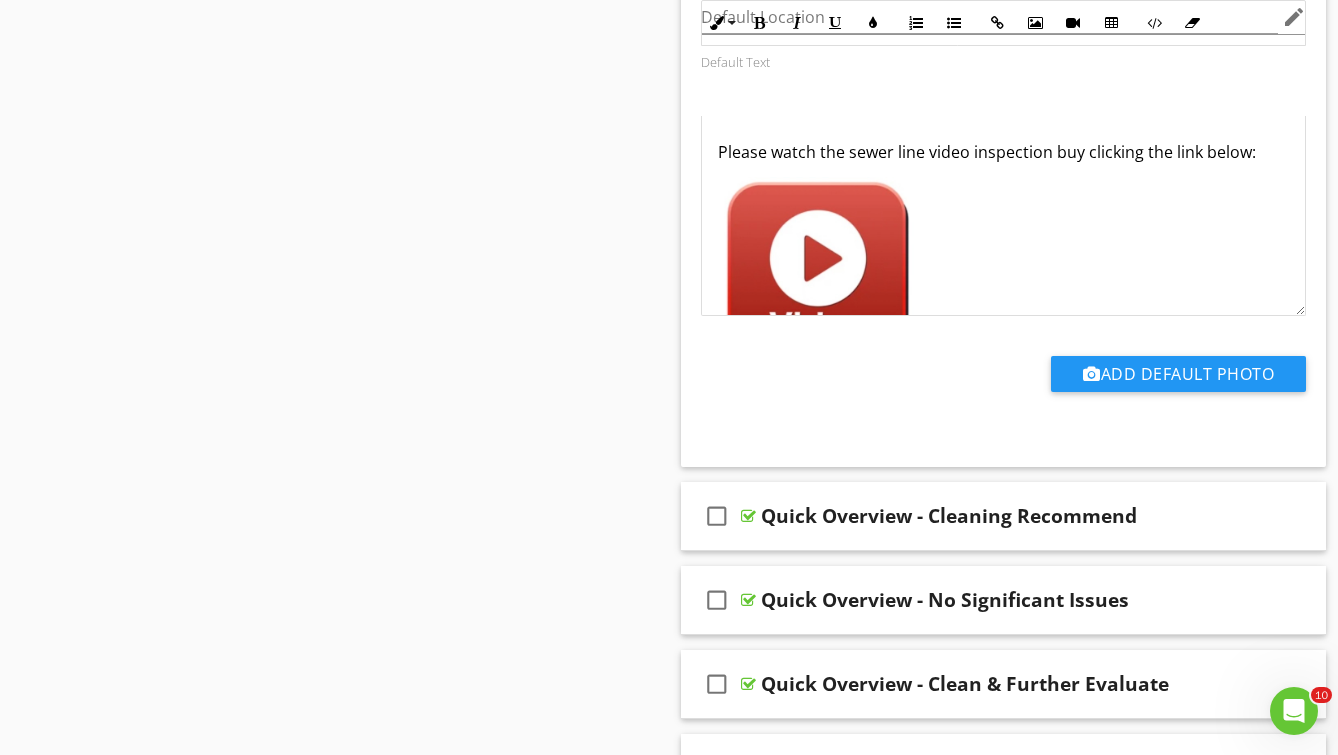 scroll, scrollTop: 0, scrollLeft: 0, axis: both 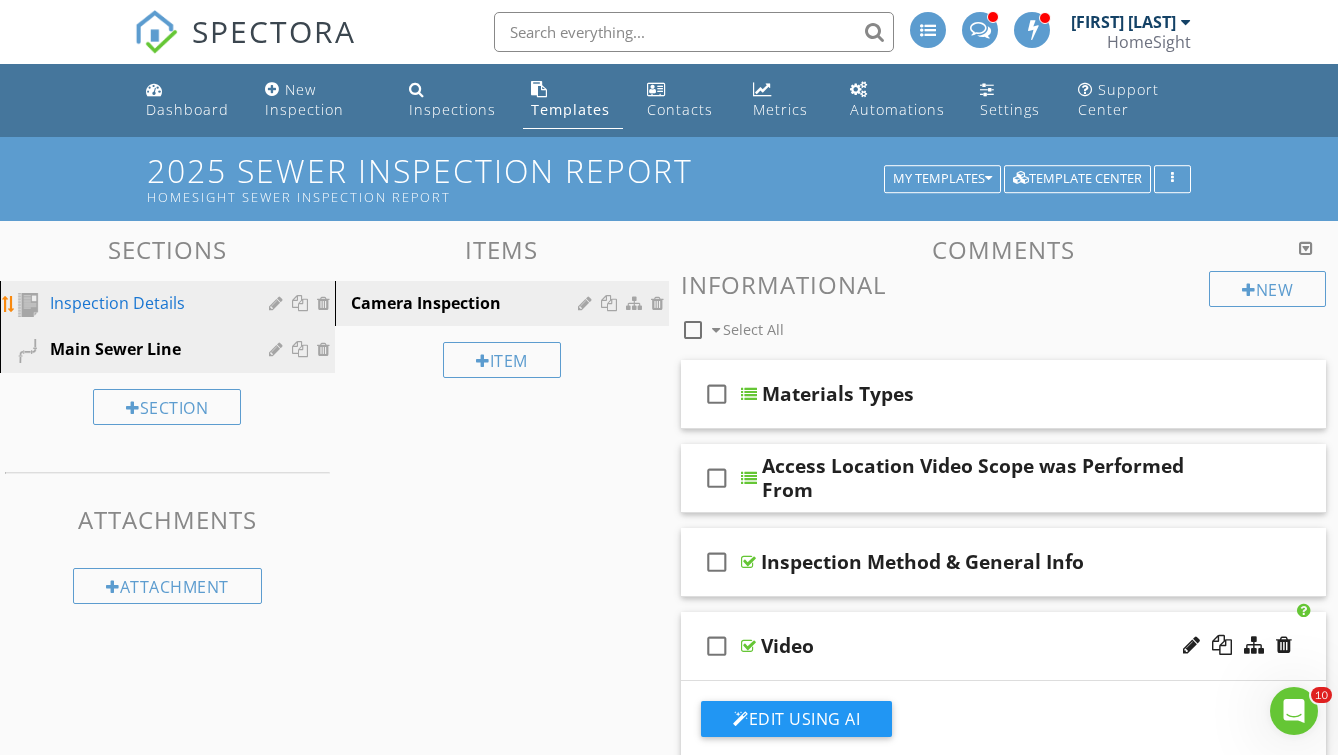 click on "Inspection Details" at bounding box center (145, 303) 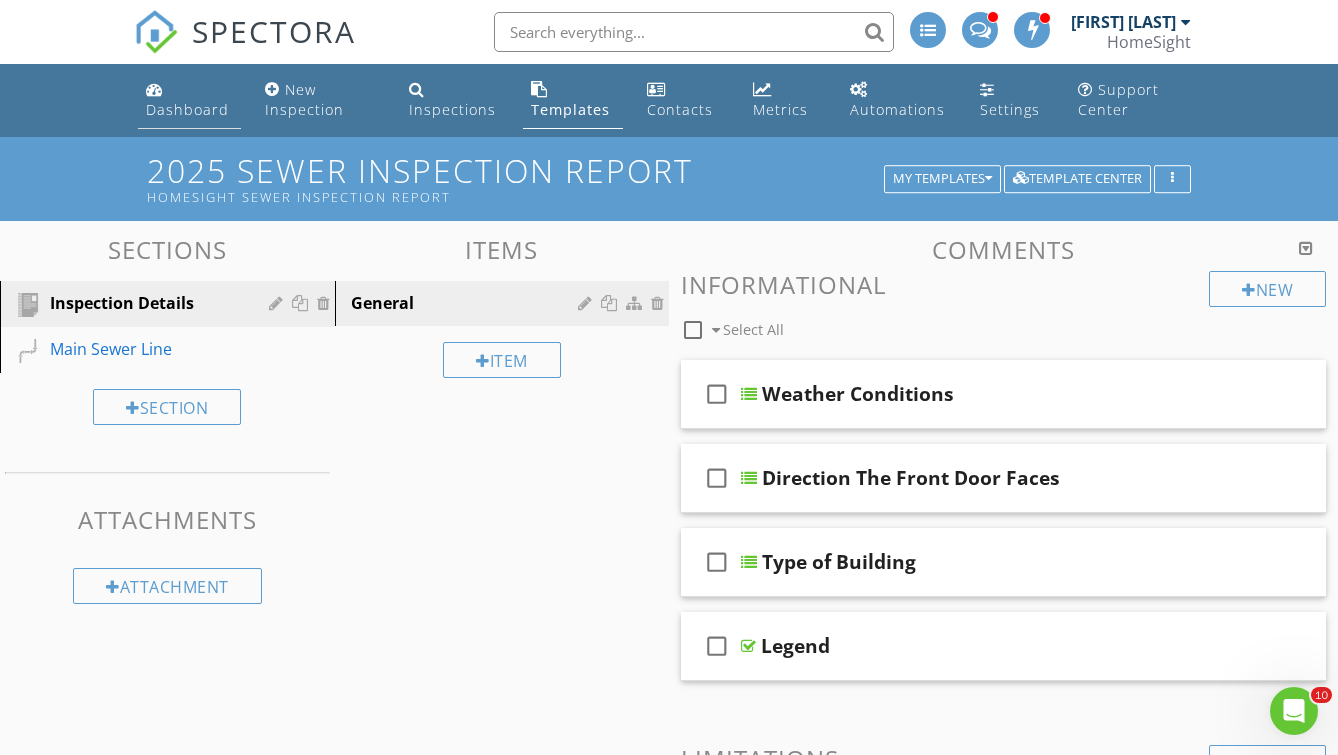 click on "Dashboard" at bounding box center [189, 100] 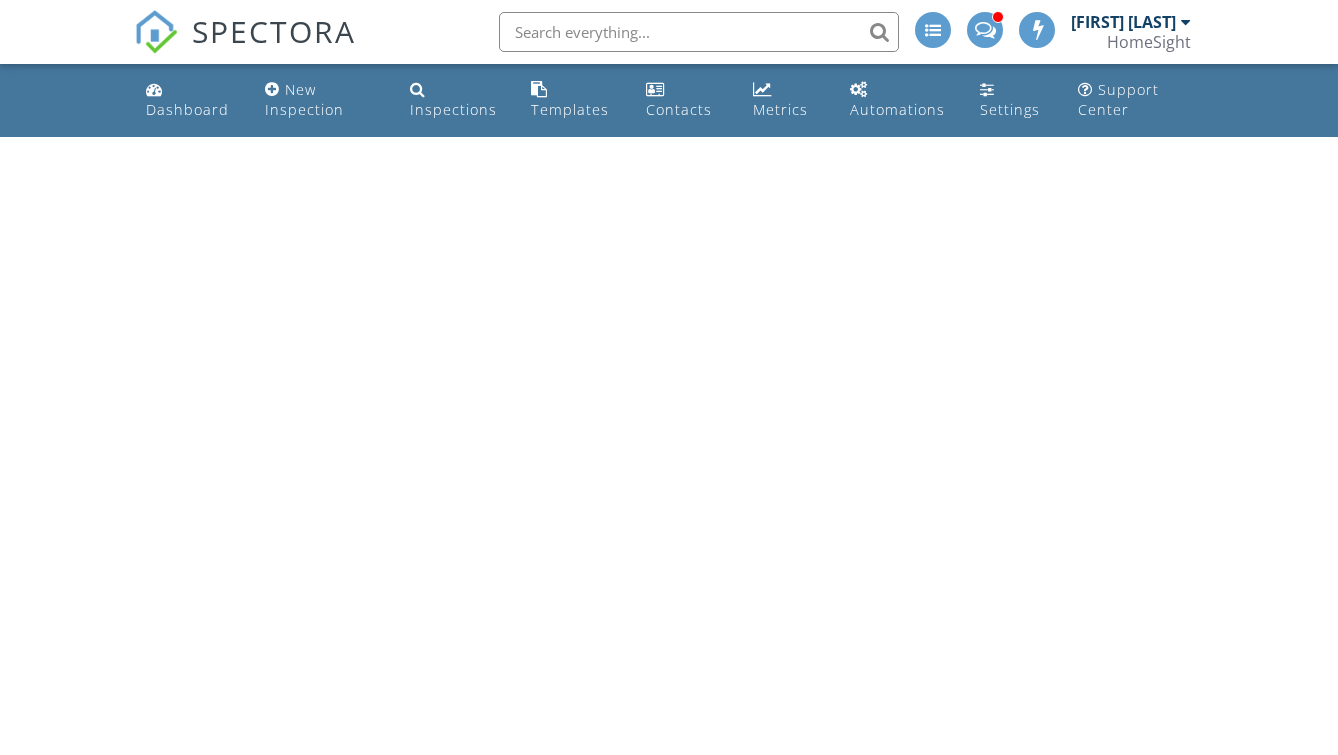 scroll, scrollTop: 0, scrollLeft: 0, axis: both 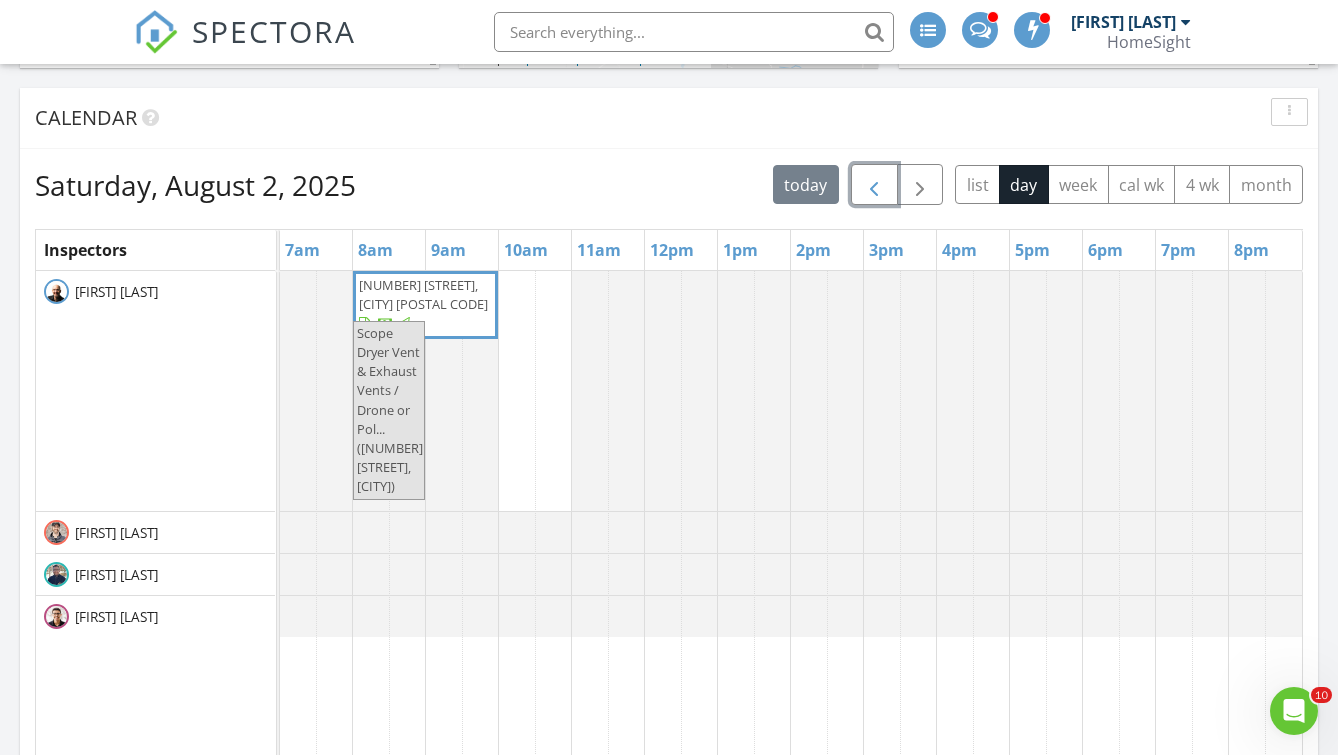 click at bounding box center [874, 185] 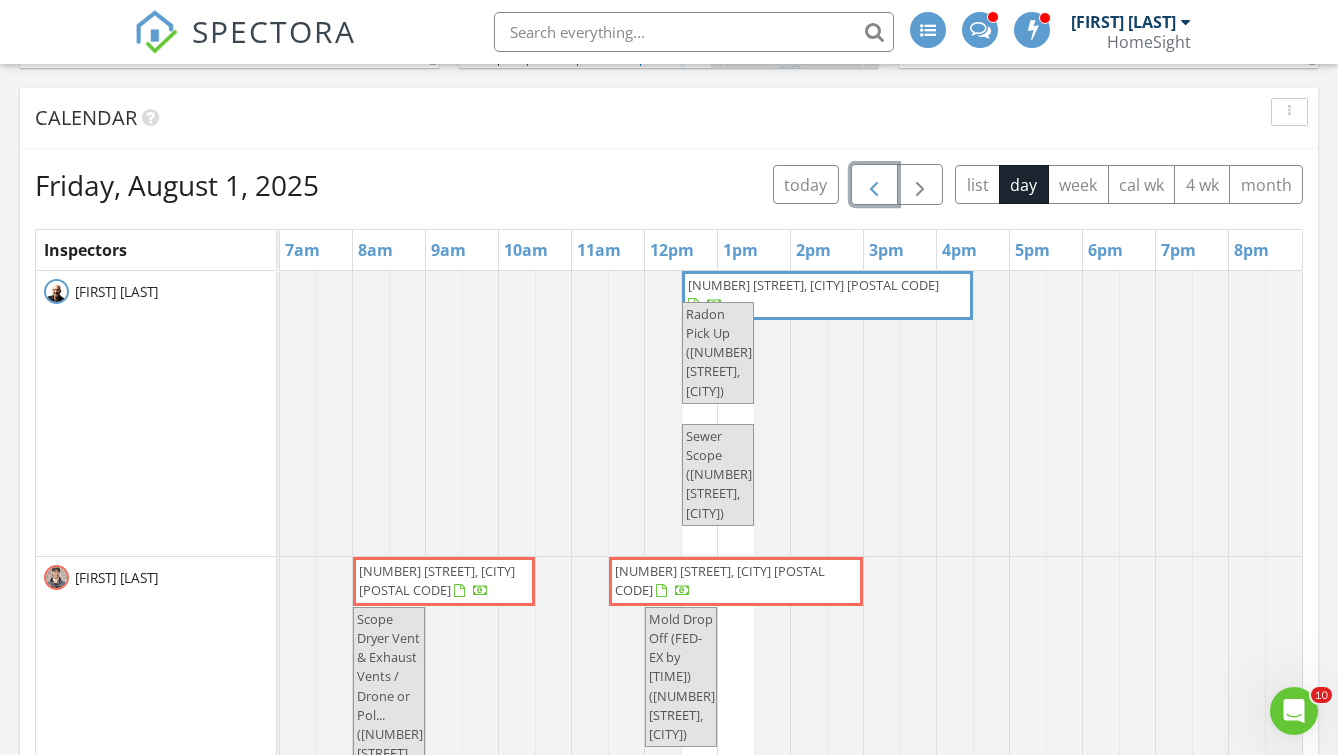 click on "6352 Highland Hills Blvd S, Cottage Grove 55016" at bounding box center [720, 580] 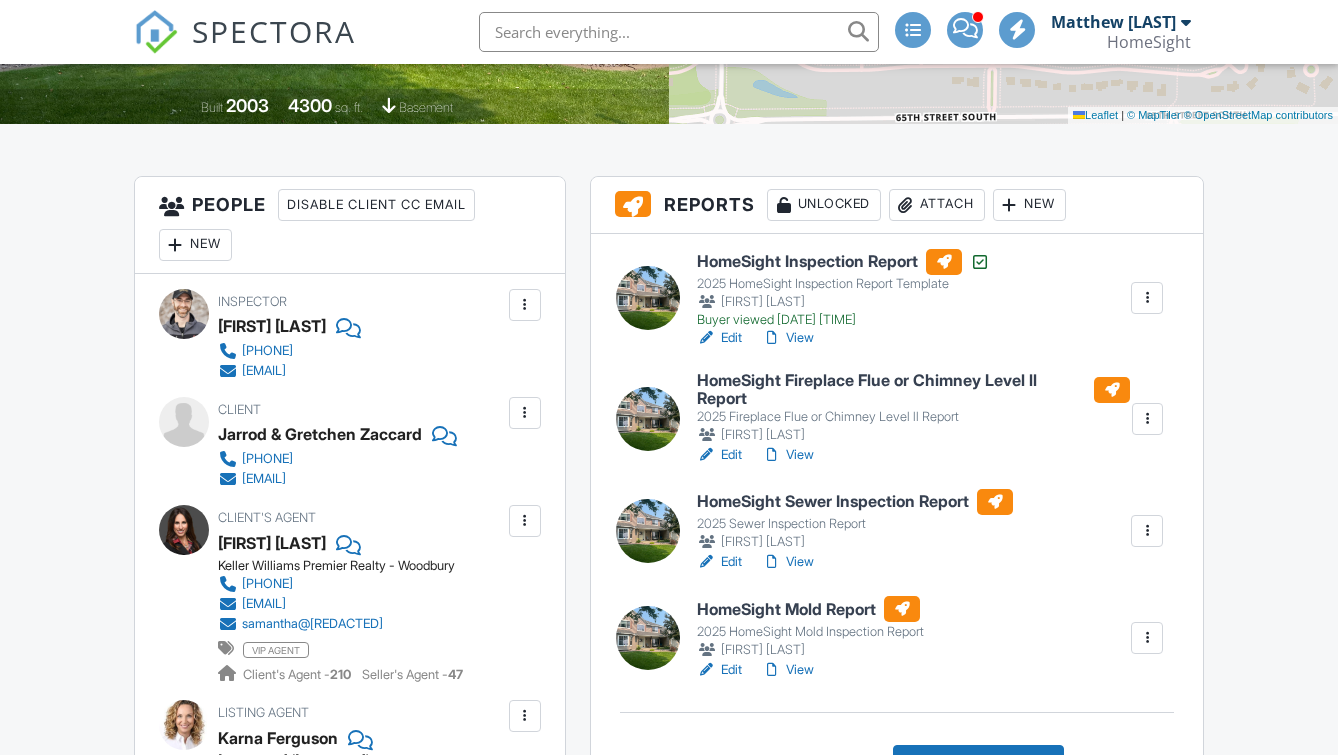 scroll, scrollTop: 446, scrollLeft: 0, axis: vertical 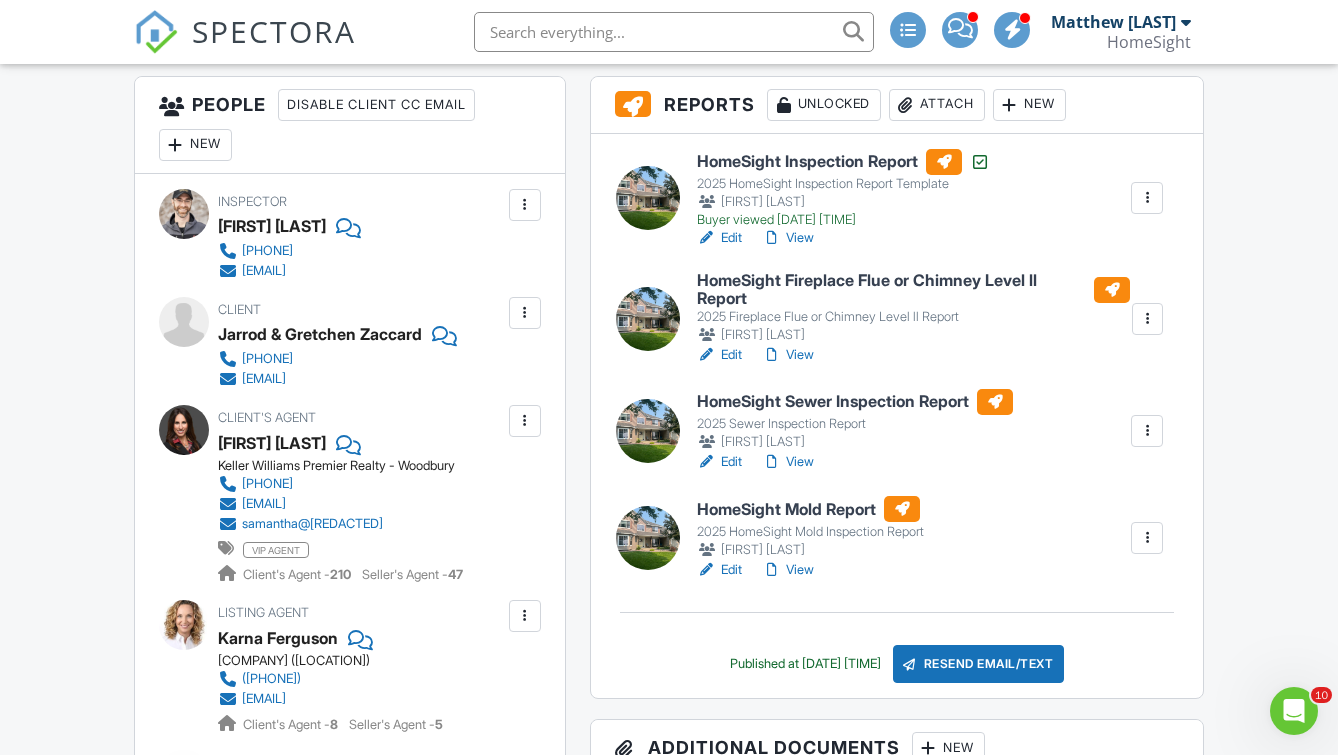 click on "View" at bounding box center [788, 462] 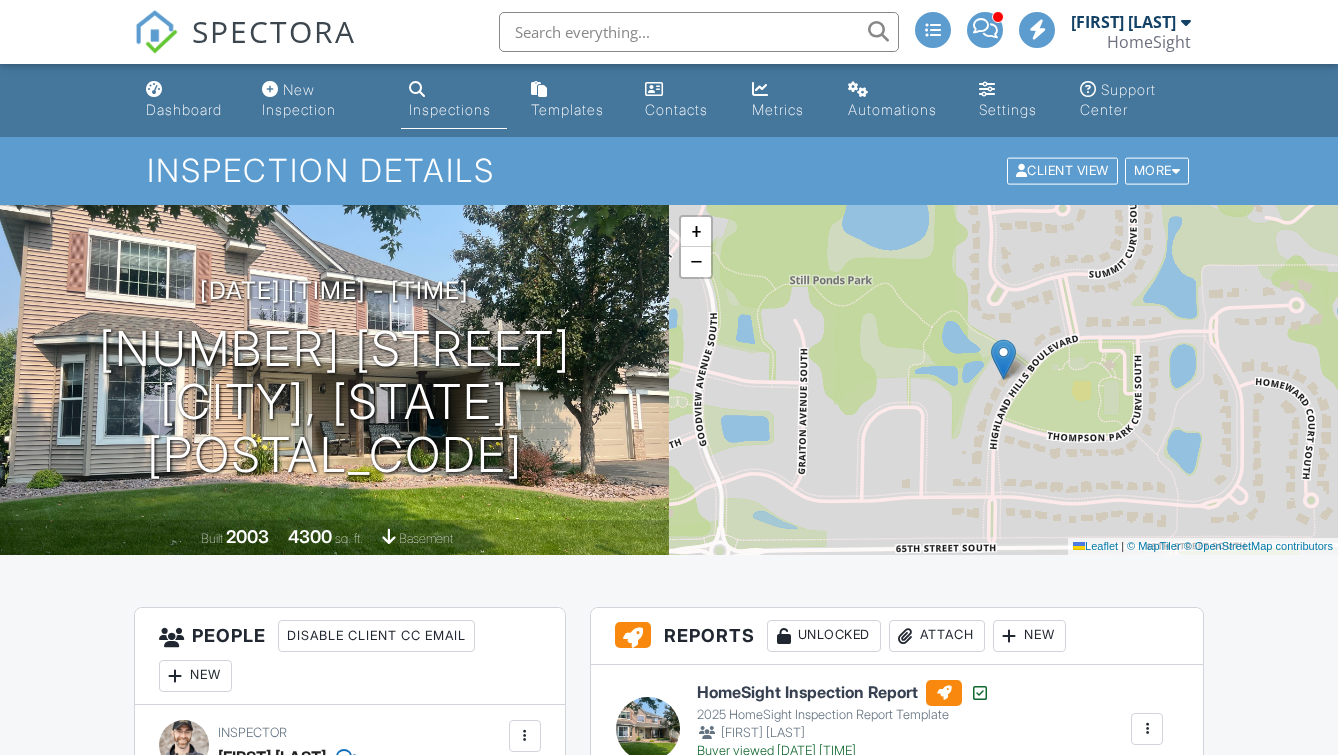 scroll, scrollTop: 35, scrollLeft: 0, axis: vertical 